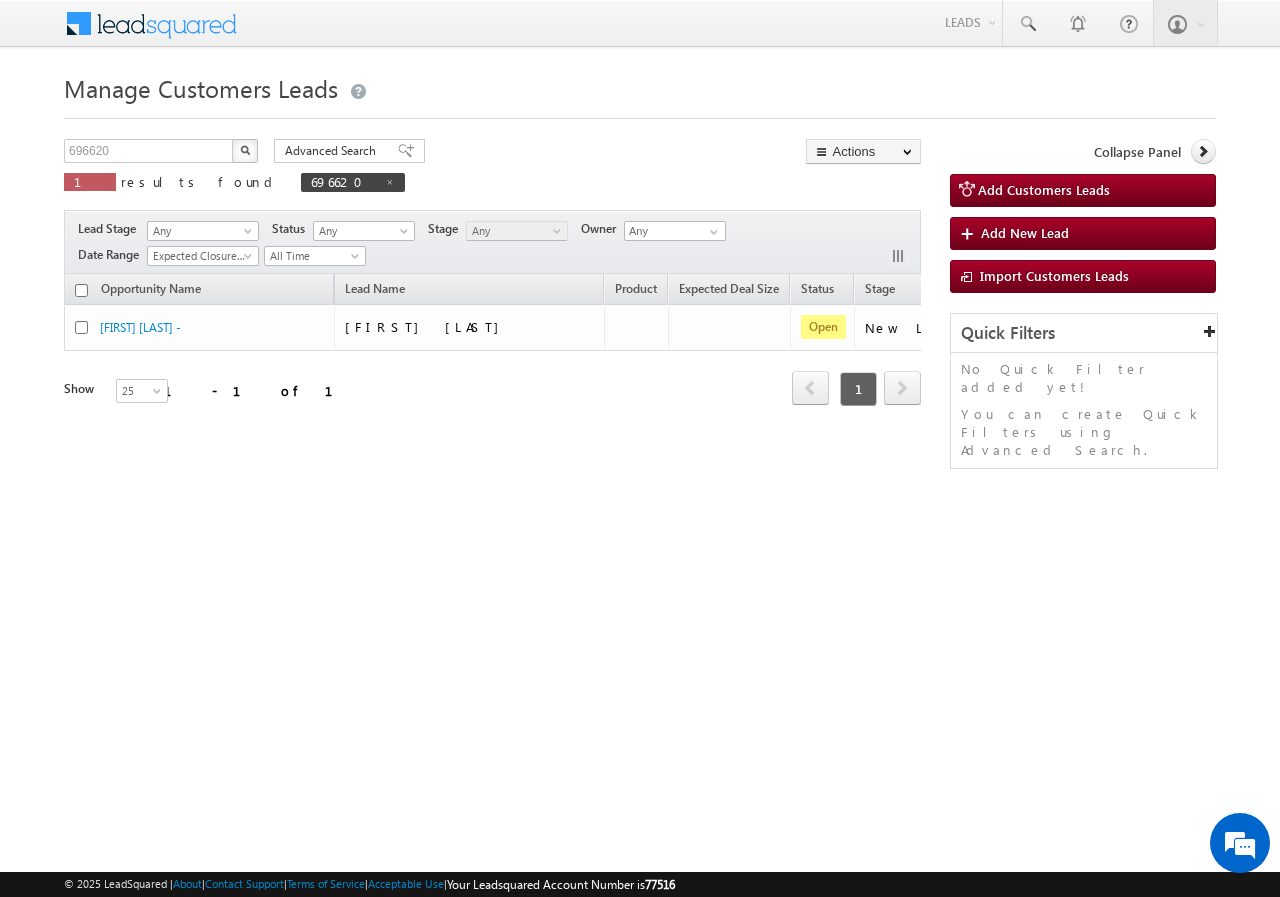 scroll, scrollTop: 0, scrollLeft: 0, axis: both 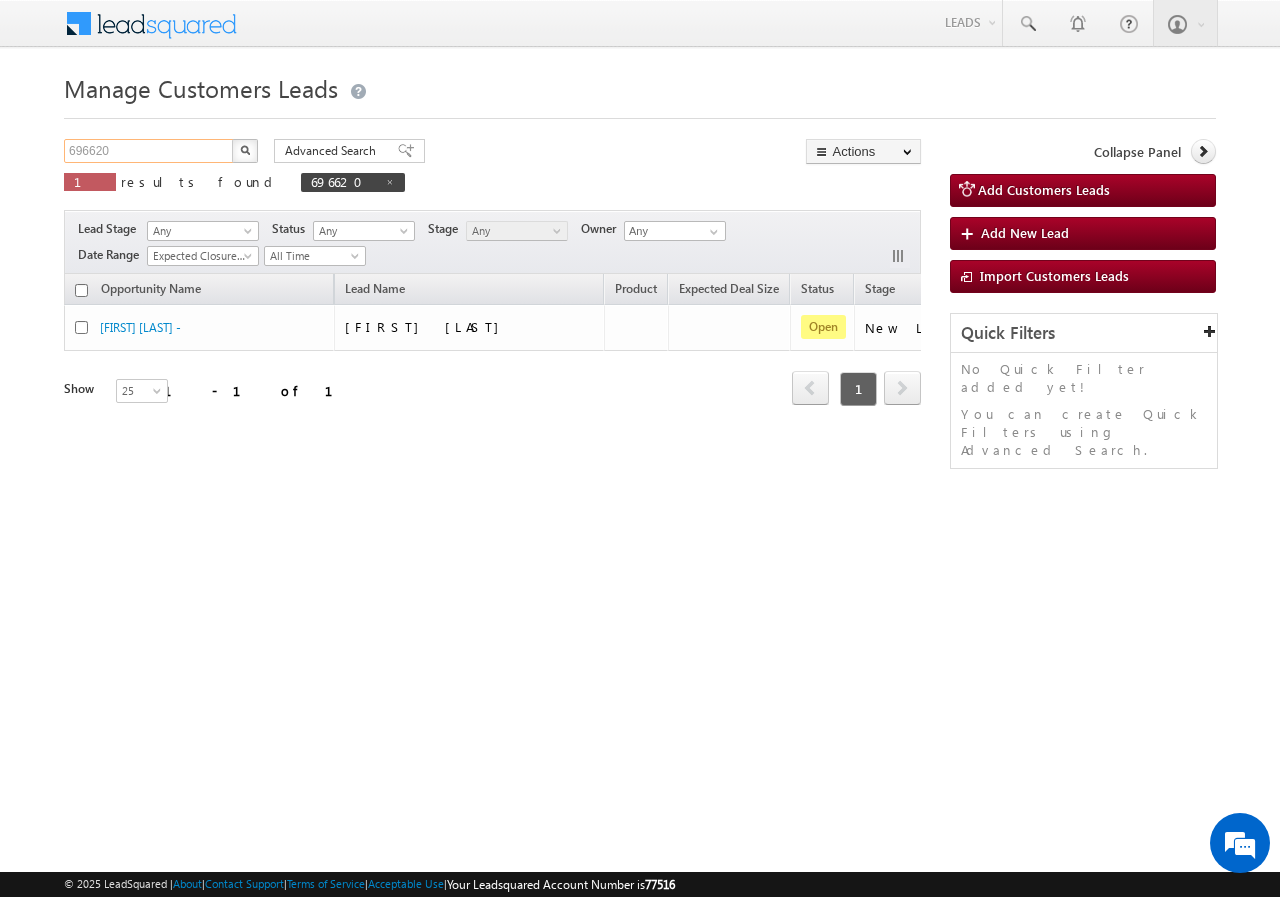click on "696620" at bounding box center (149, 151) 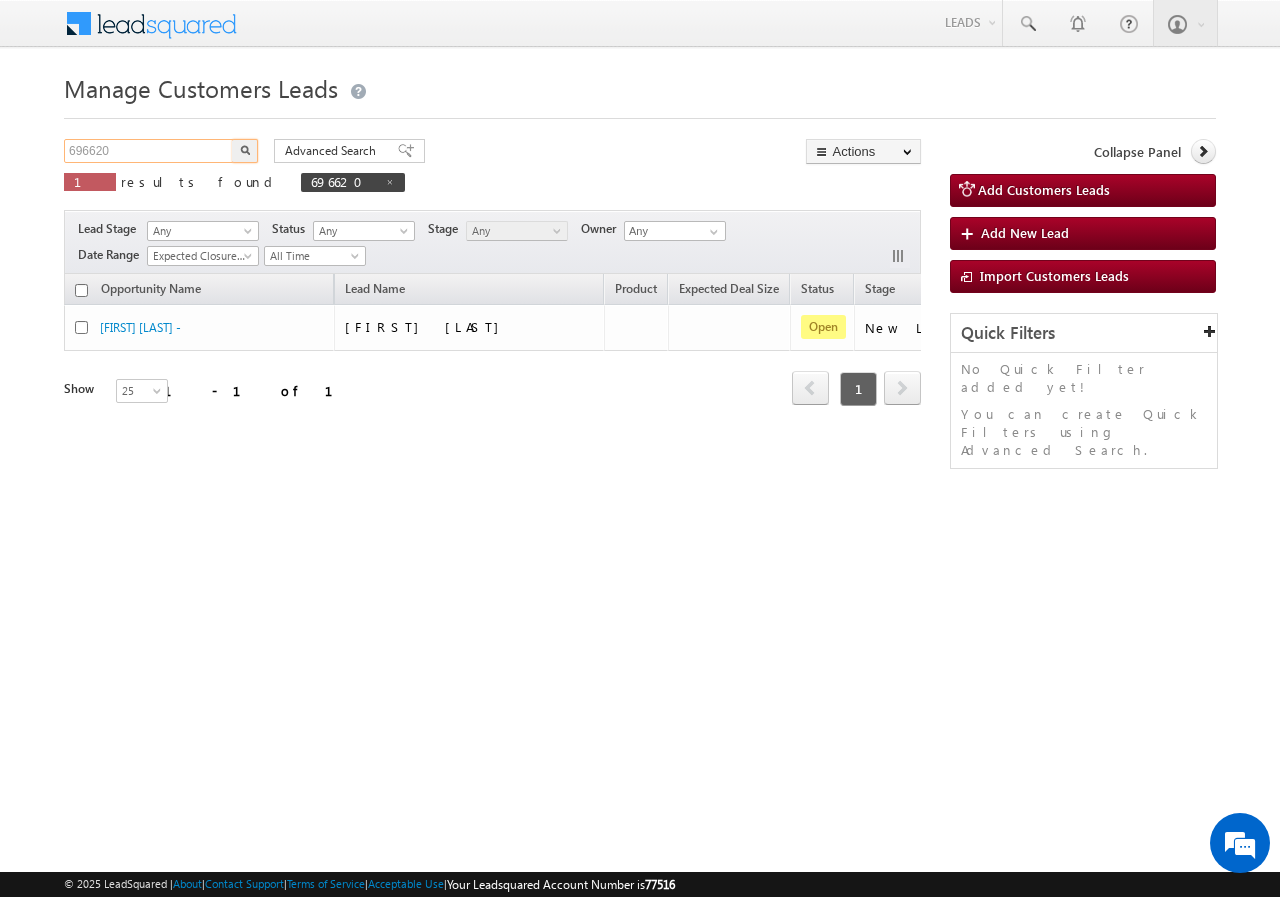 click on "696620" at bounding box center [149, 151] 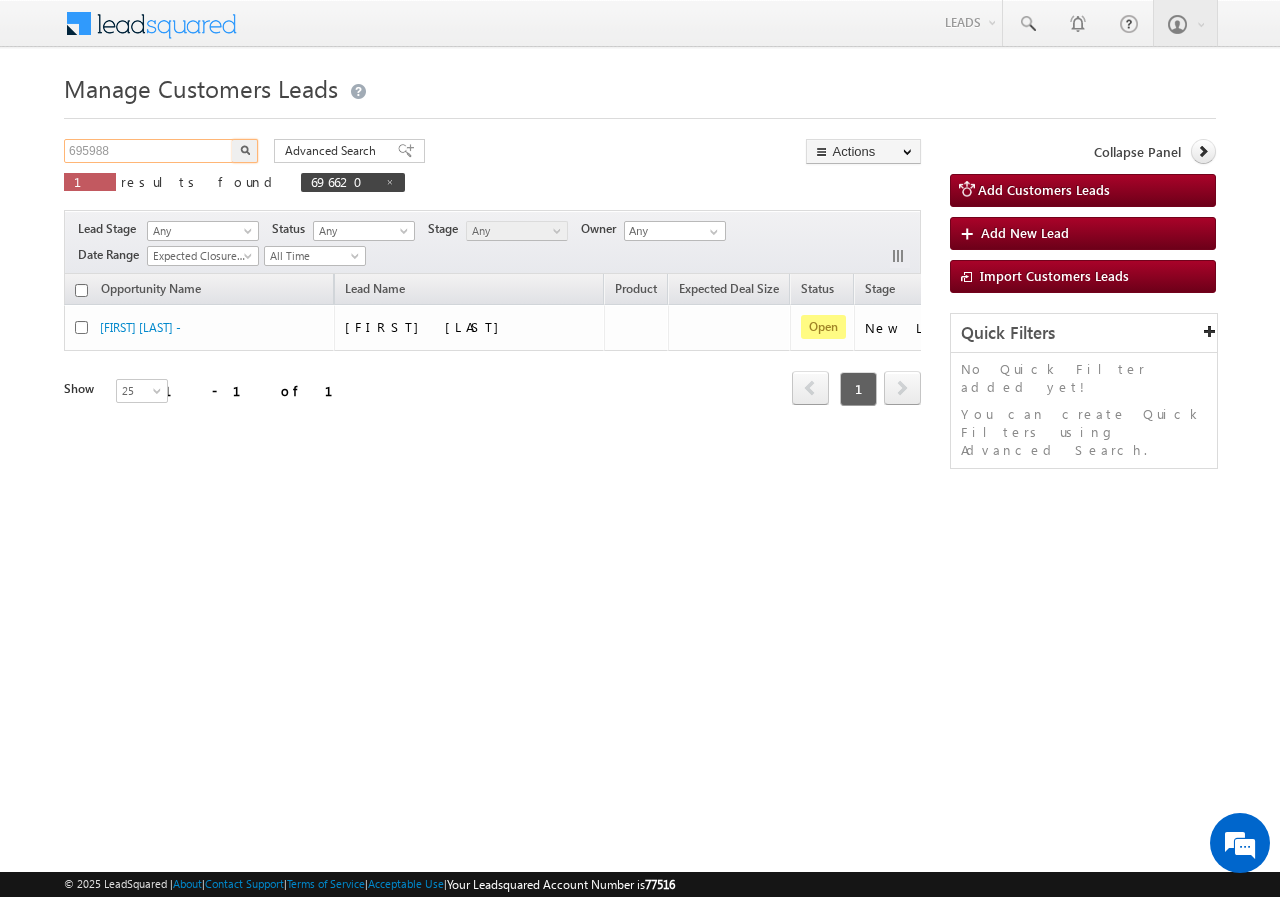 type on "695988" 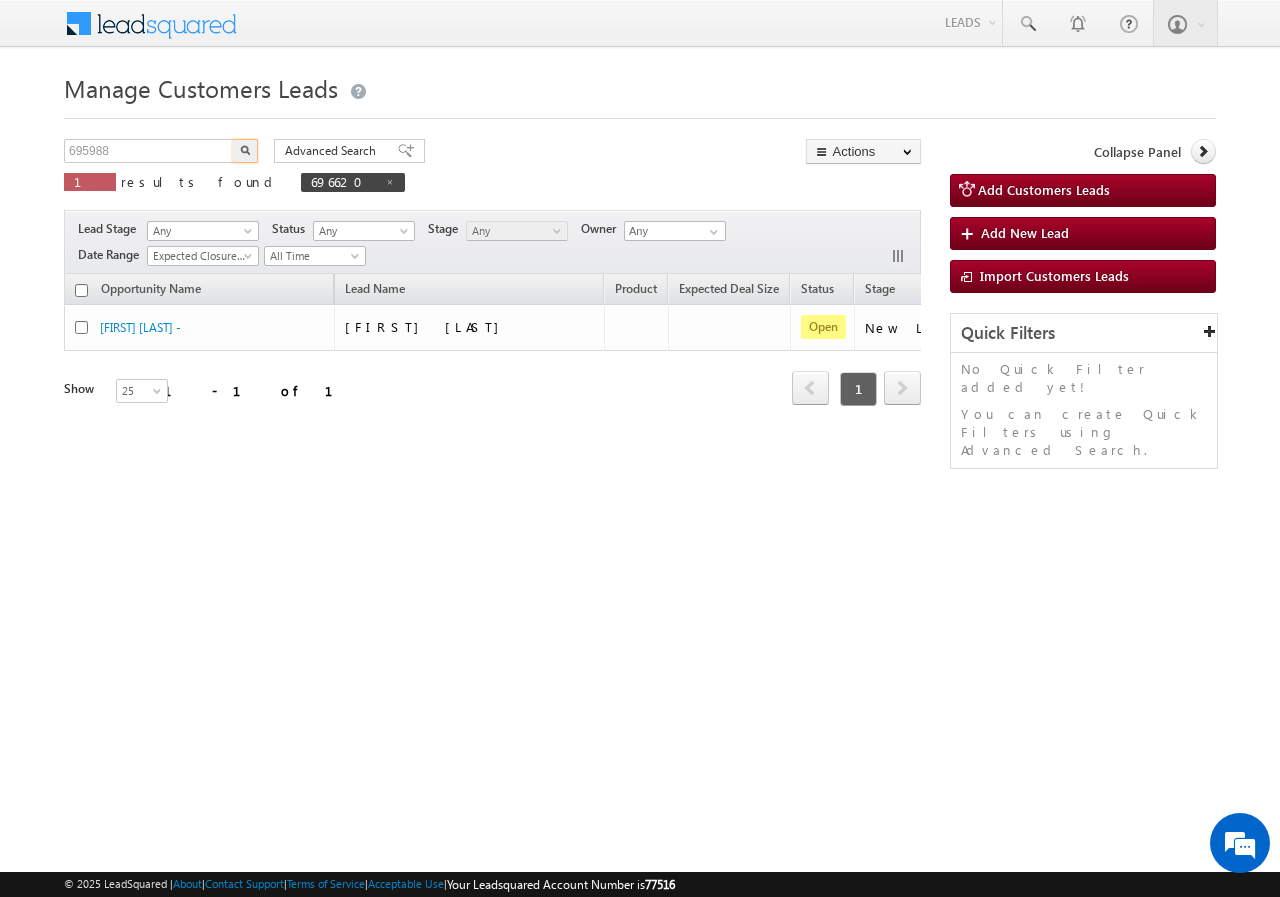 click on "Advanced Search
Advanced search results" at bounding box center (342, 151) 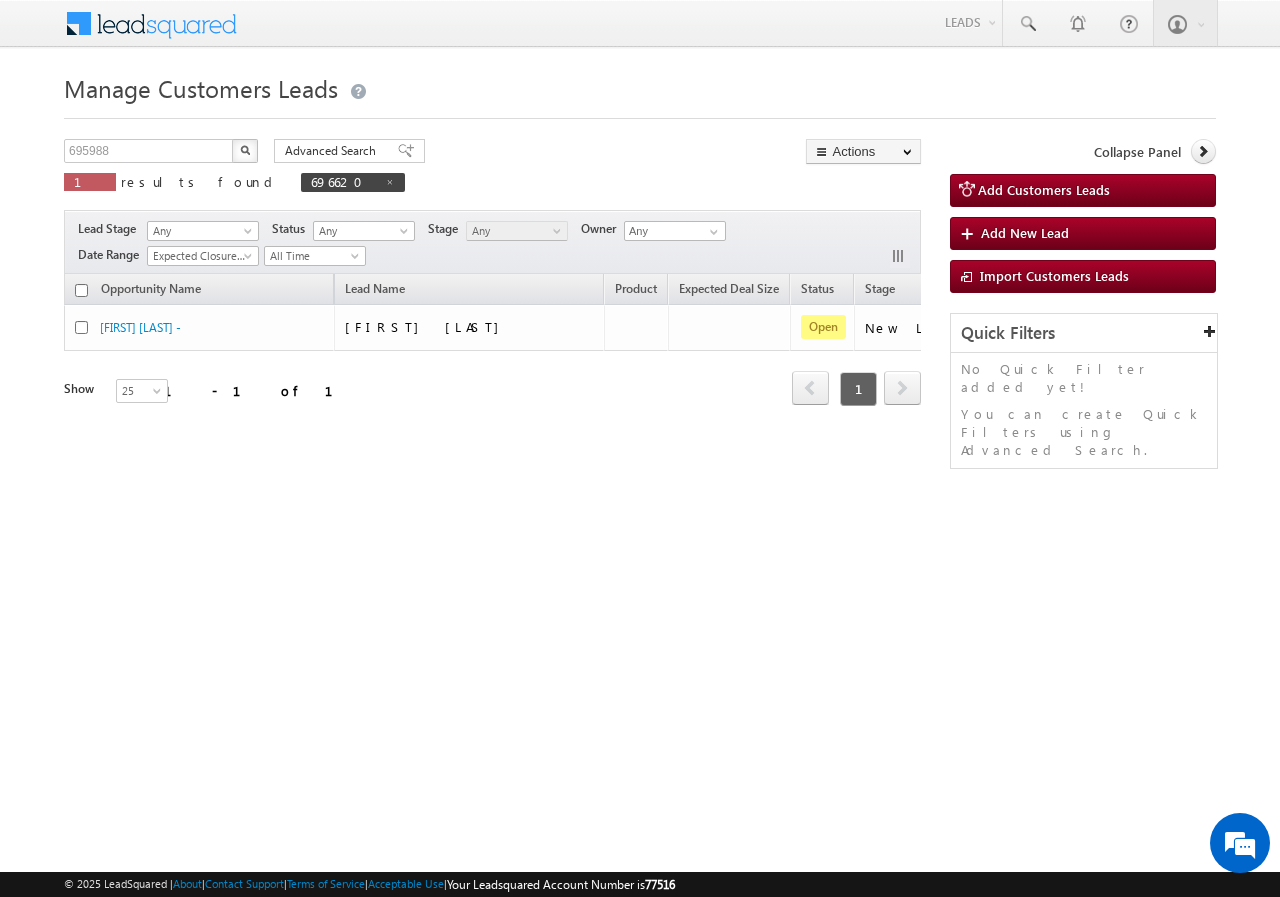 click at bounding box center (245, 151) 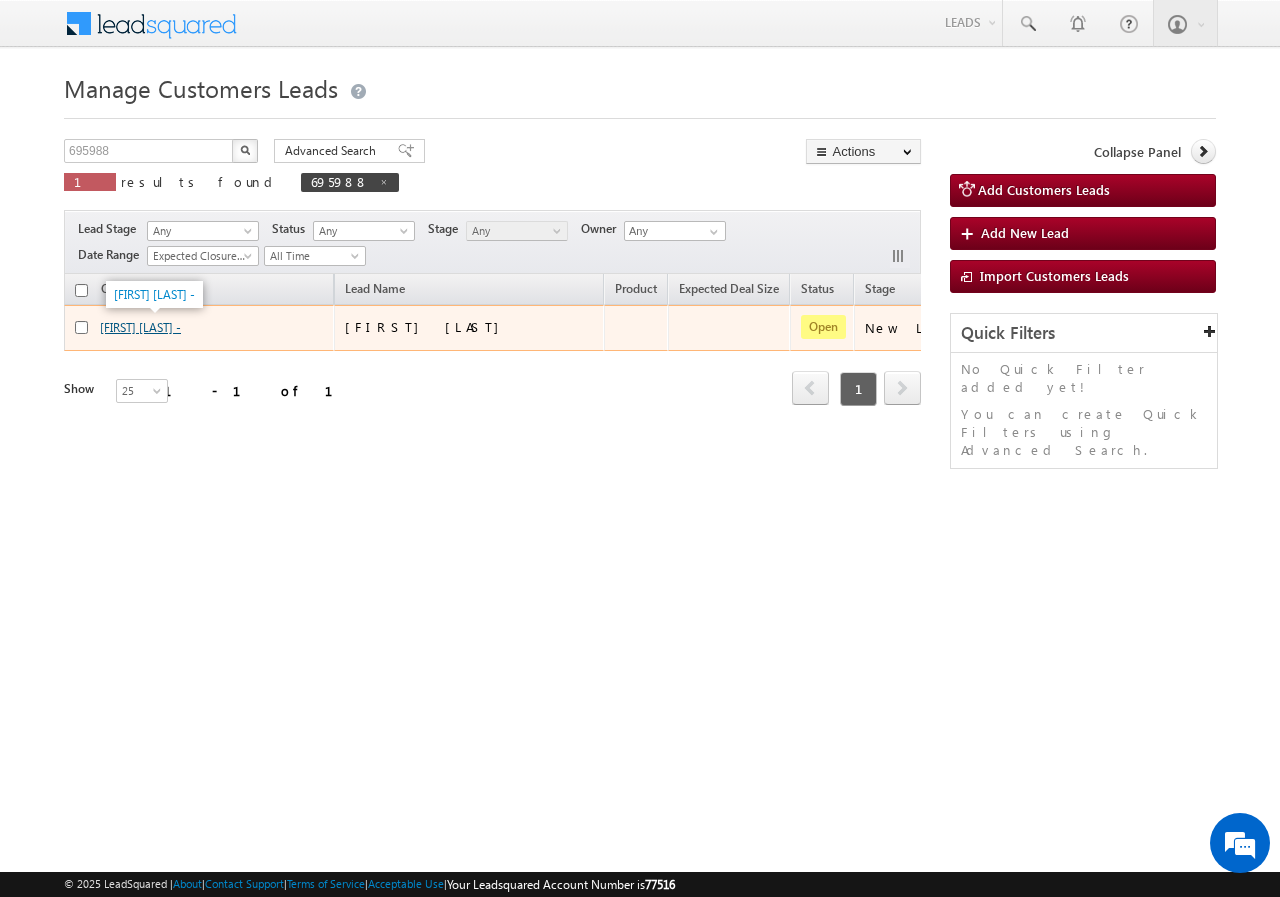 click on "[FIRST] [MIDDLE] [LAST] -" at bounding box center (140, 327) 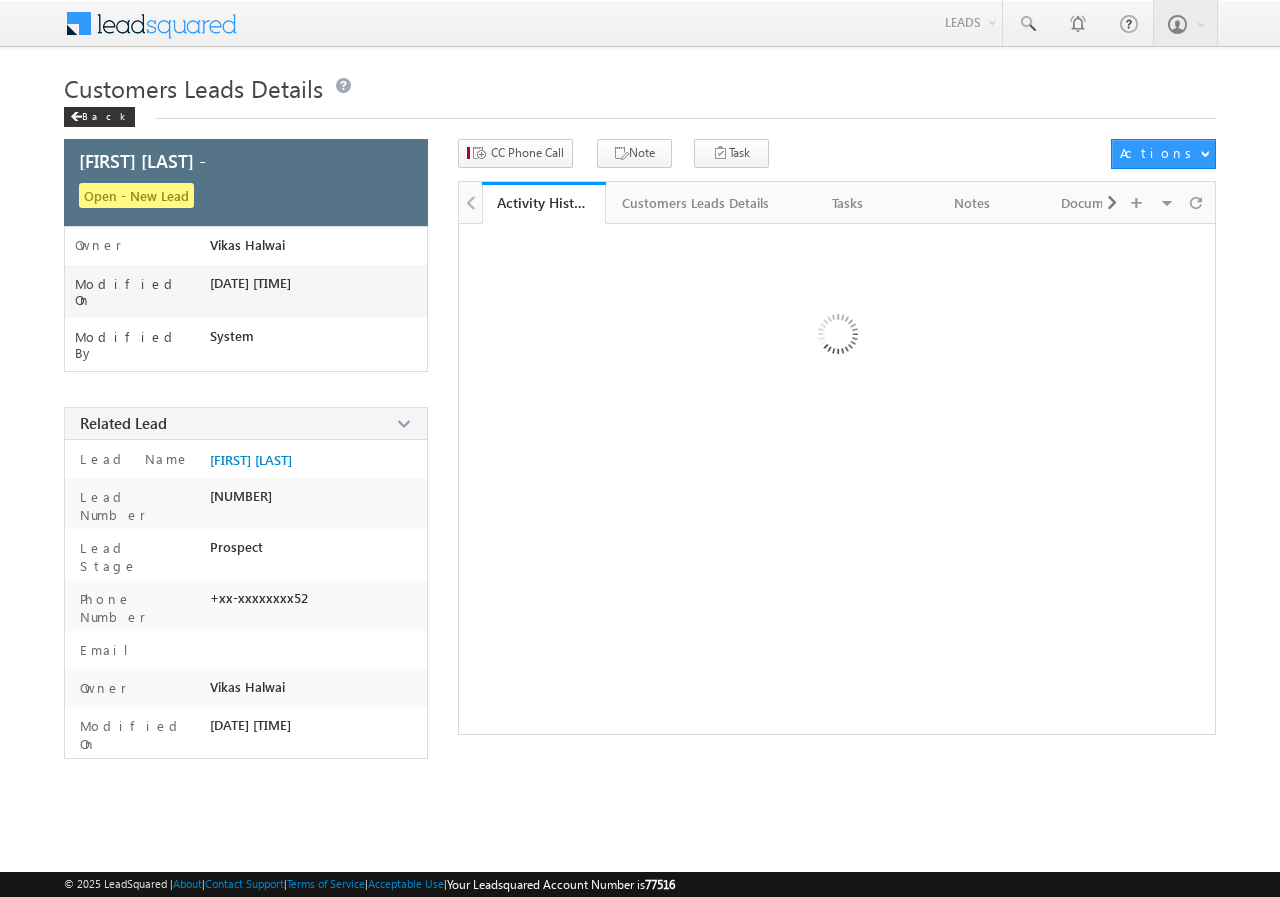 scroll, scrollTop: 0, scrollLeft: 0, axis: both 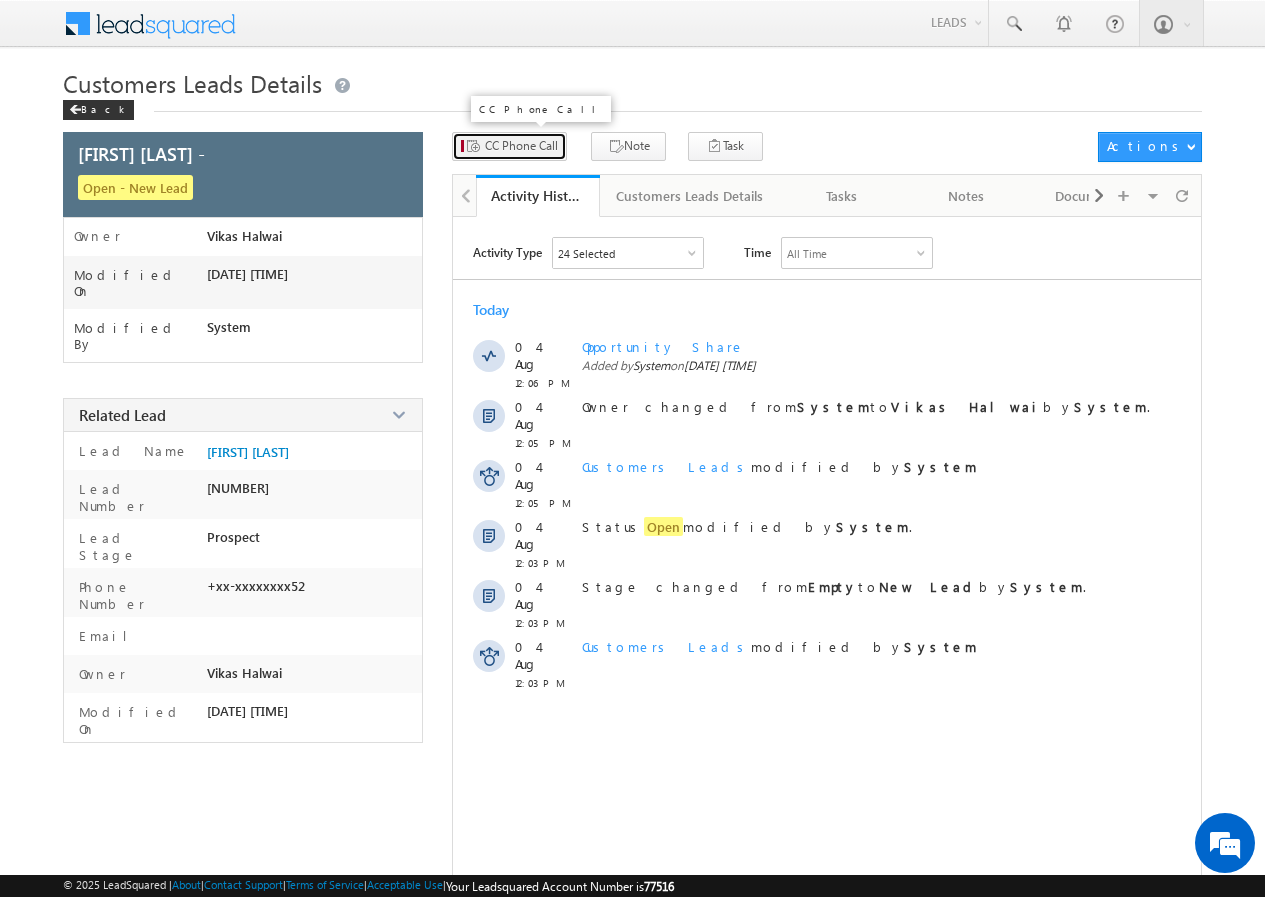 click on "CC Phone Call" at bounding box center (521, 146) 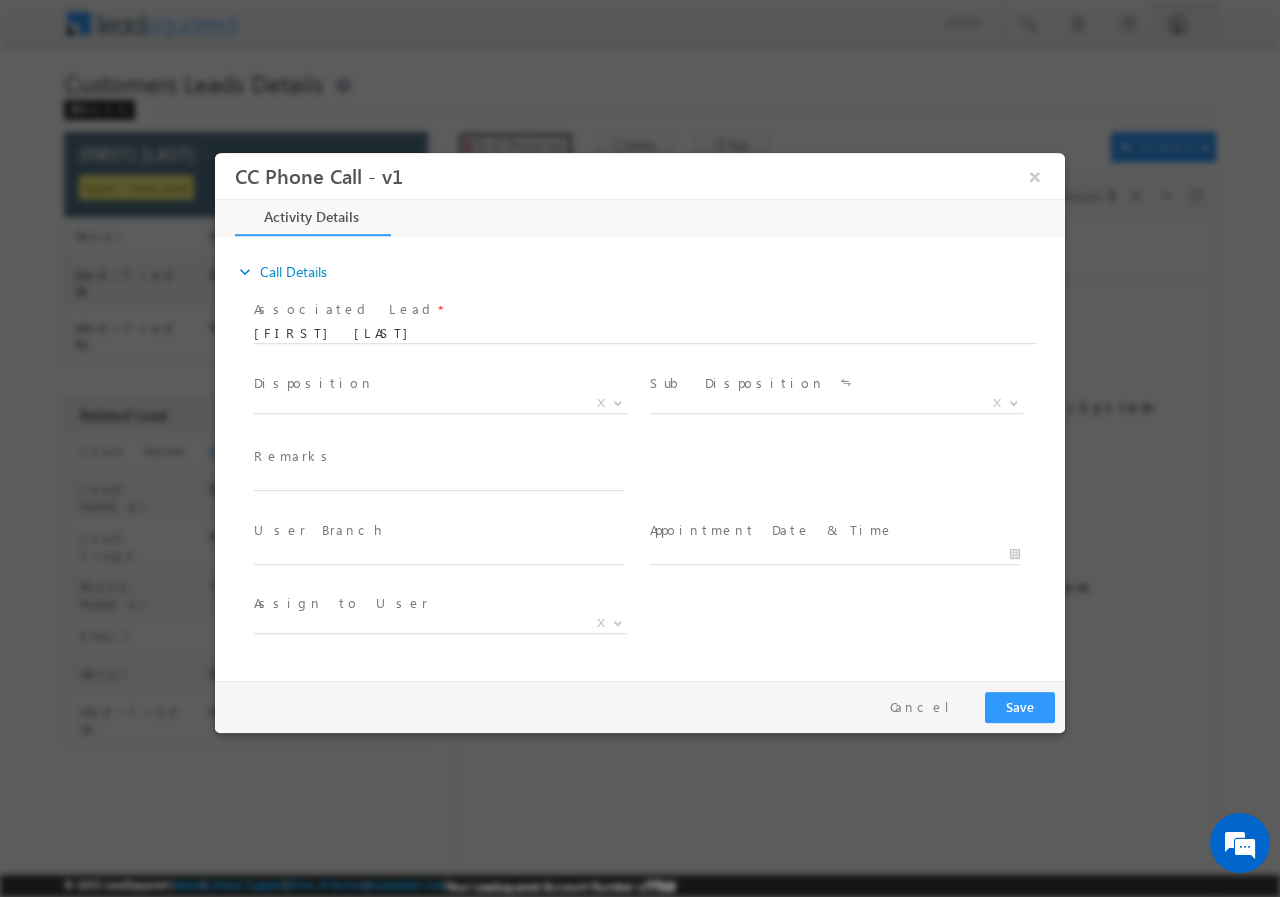 scroll, scrollTop: 0, scrollLeft: 0, axis: both 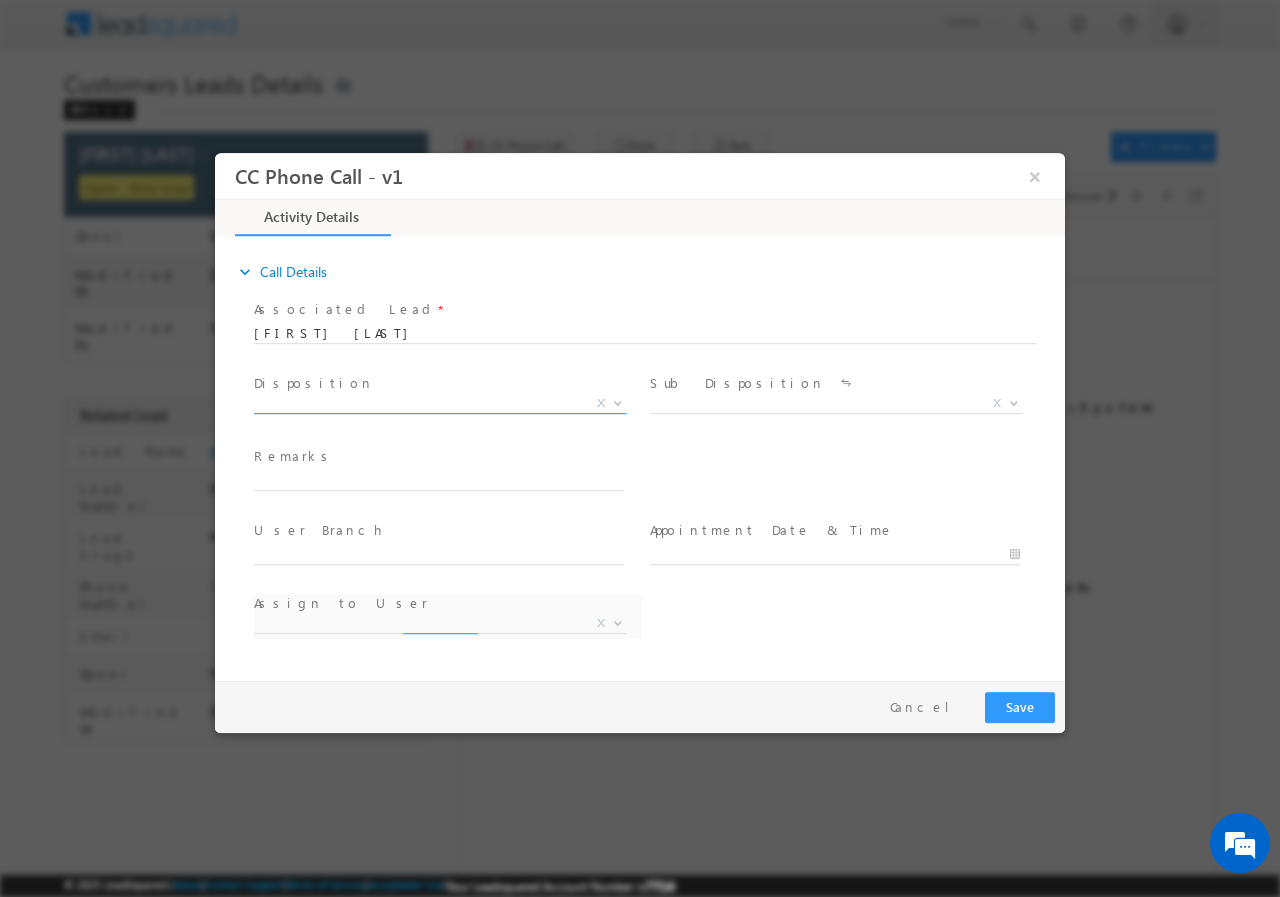 click on "X" at bounding box center [440, 403] 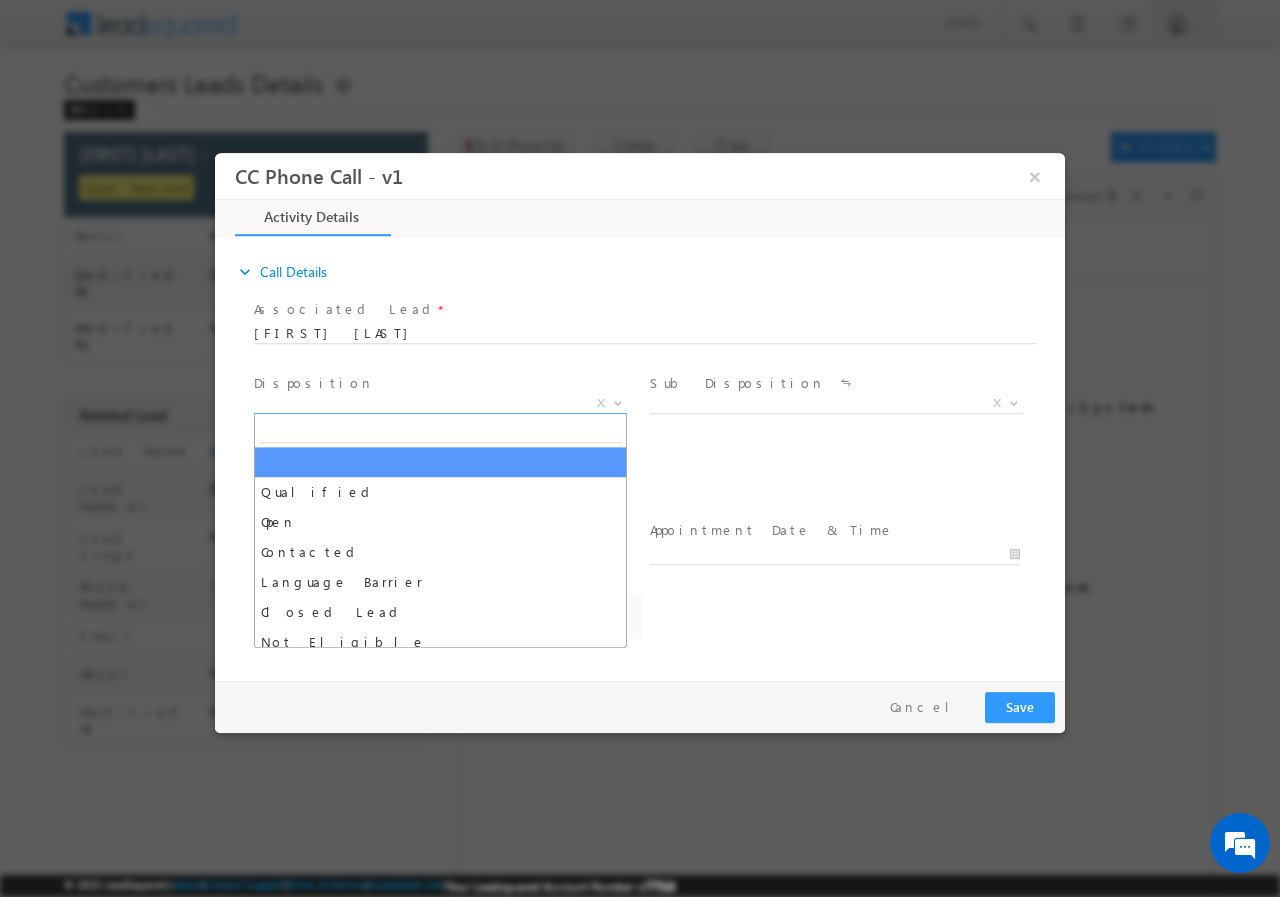 select on "[EMAIL]" 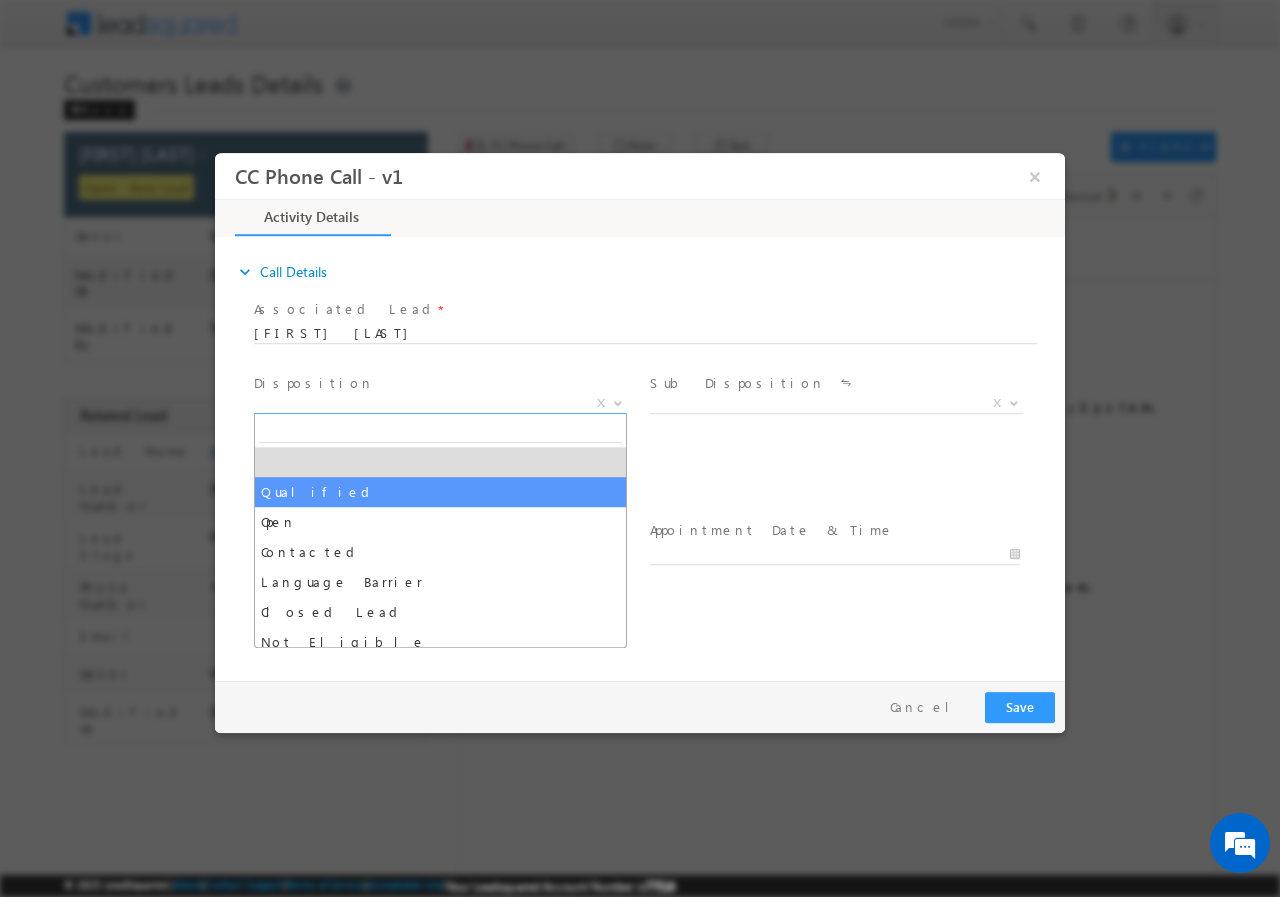 select on "Qualified" 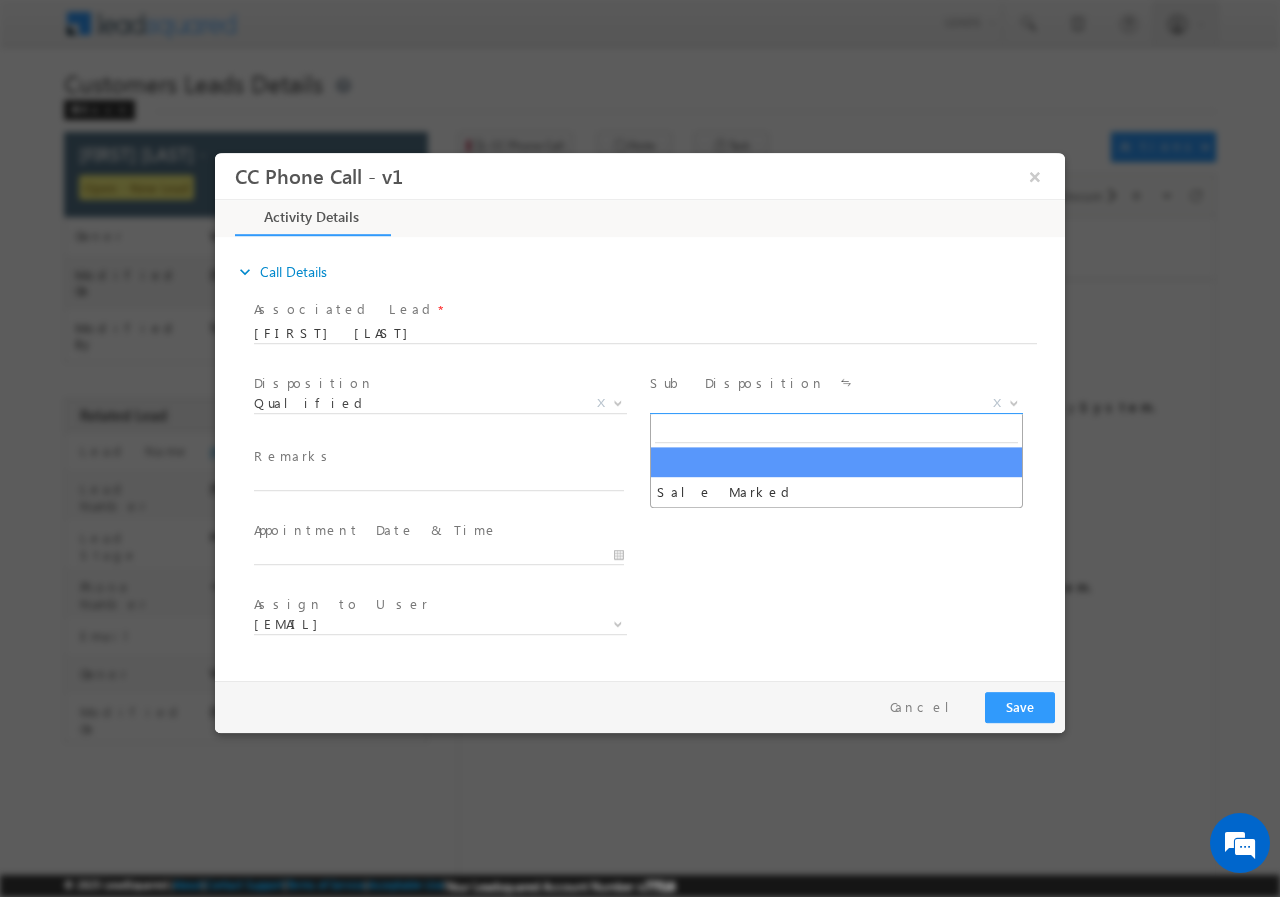 click on "X" at bounding box center [836, 403] 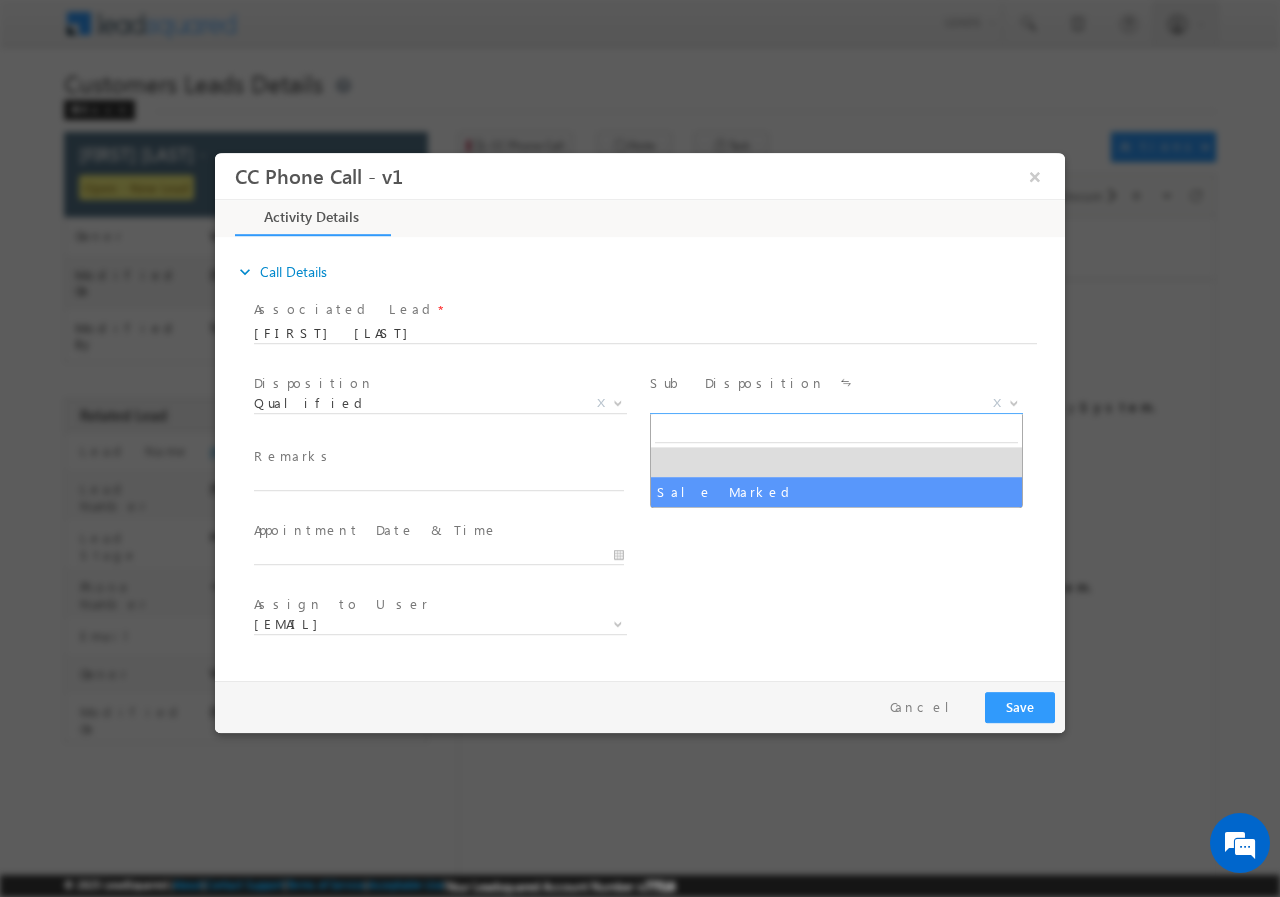 select on "Sale Marked" 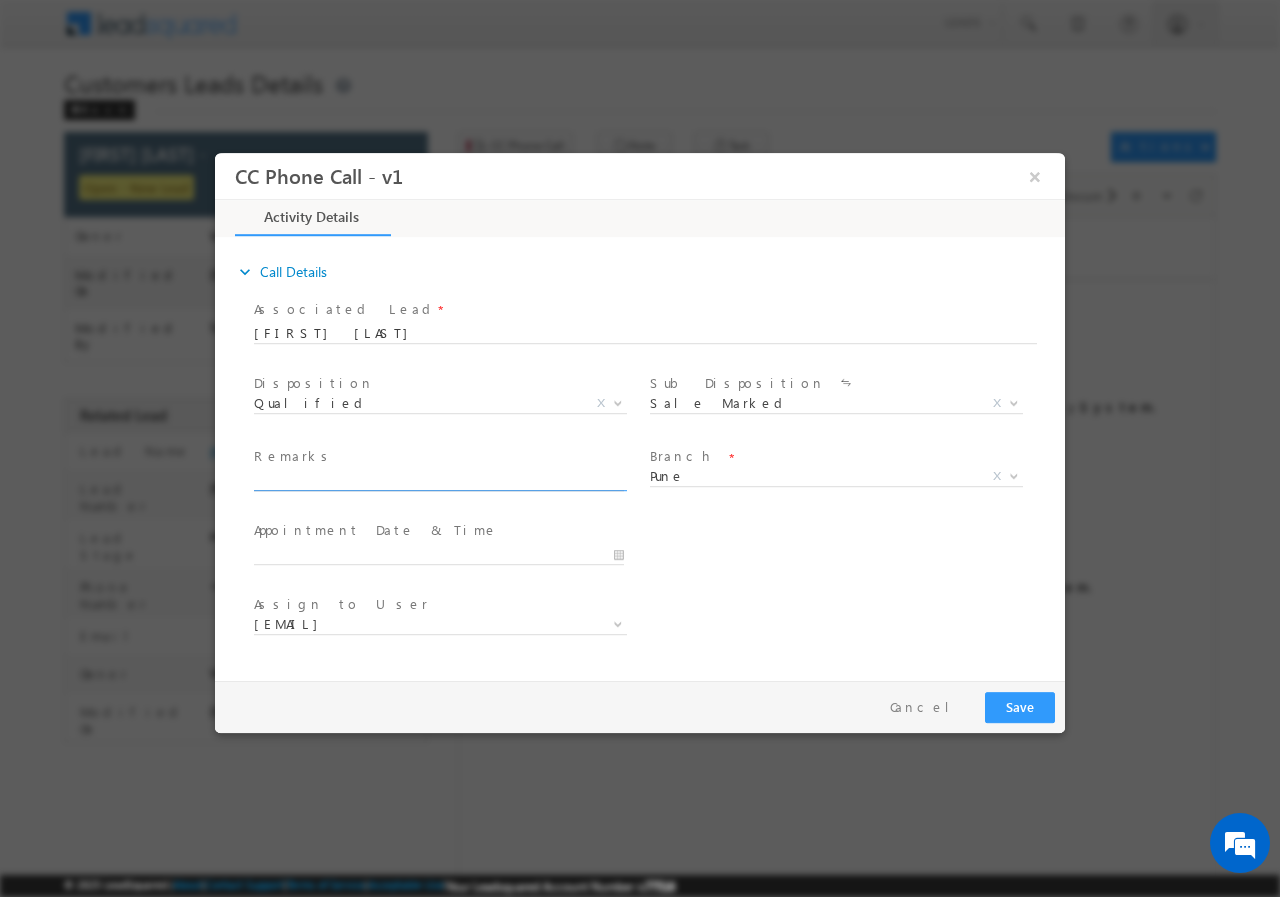 click at bounding box center [439, 480] 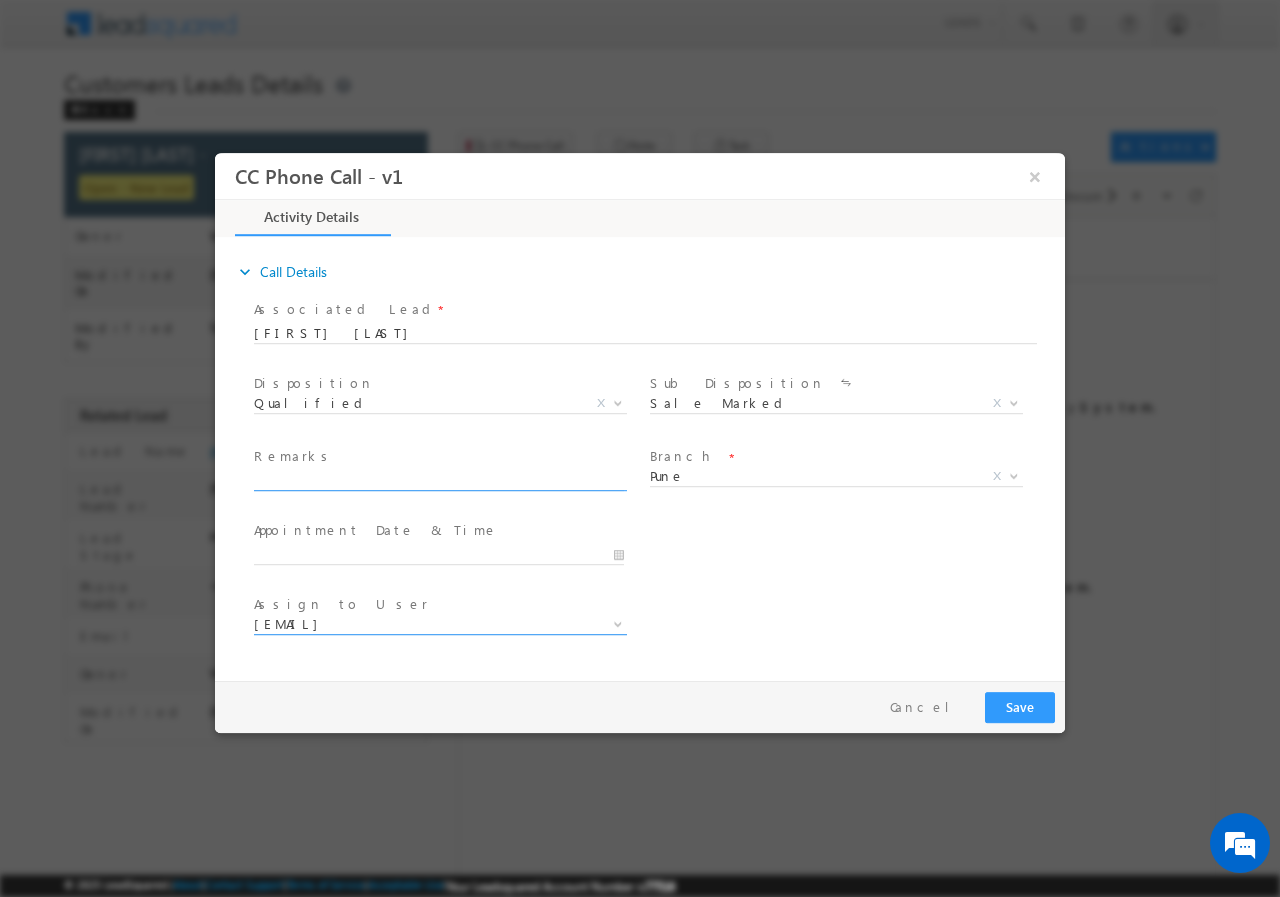 scroll, scrollTop: 0, scrollLeft: 0, axis: both 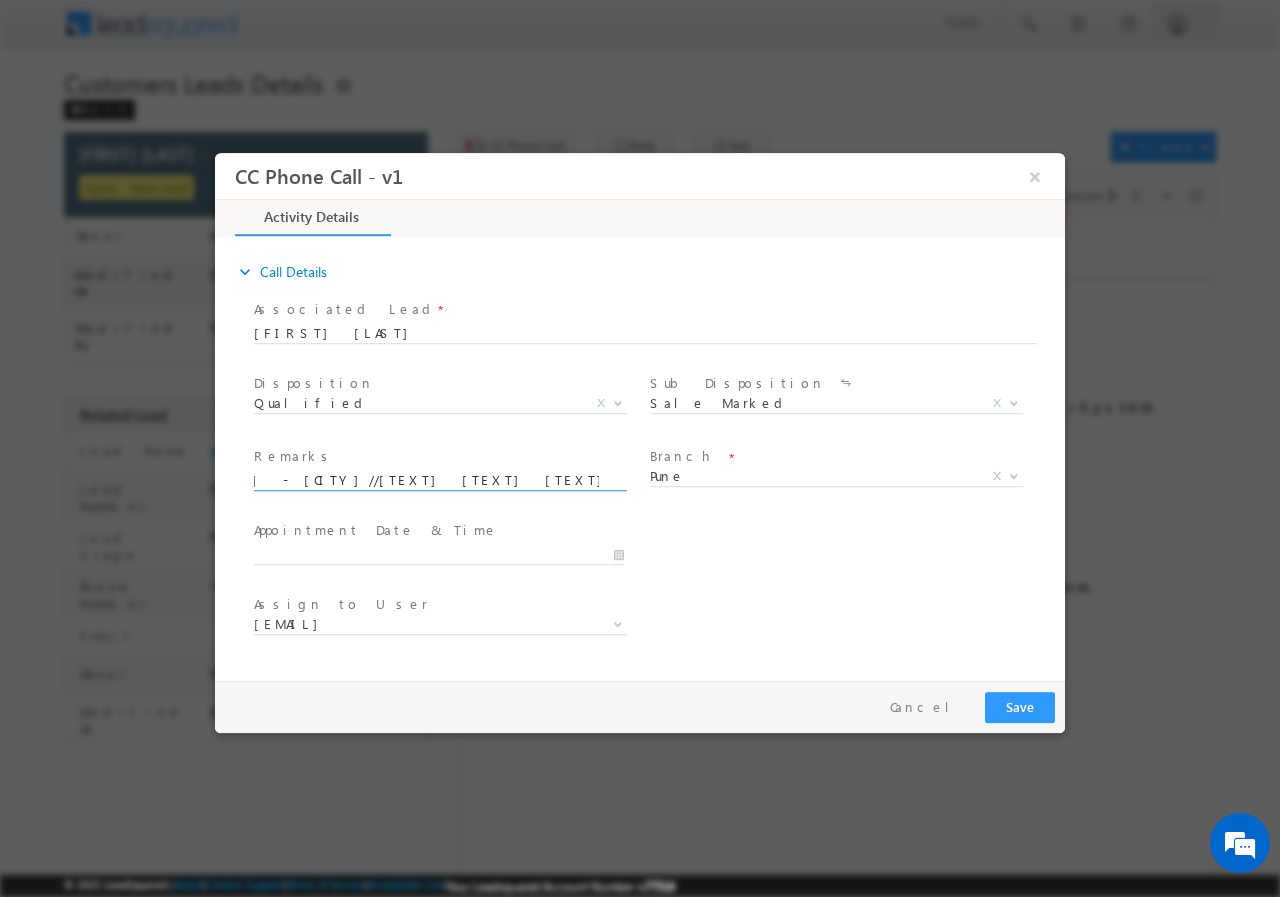 type on "[NUMBER]//[TEXT]//[FIRST] [LAST]//[PHONE]//[TEXT]//[TEXT]//[AGE]//[POSTAL_CODE] - [CITY]//[TEXT] [TEXT] [TEXT] [TEXT] [TEXT] [TEXT] [TEXT]" 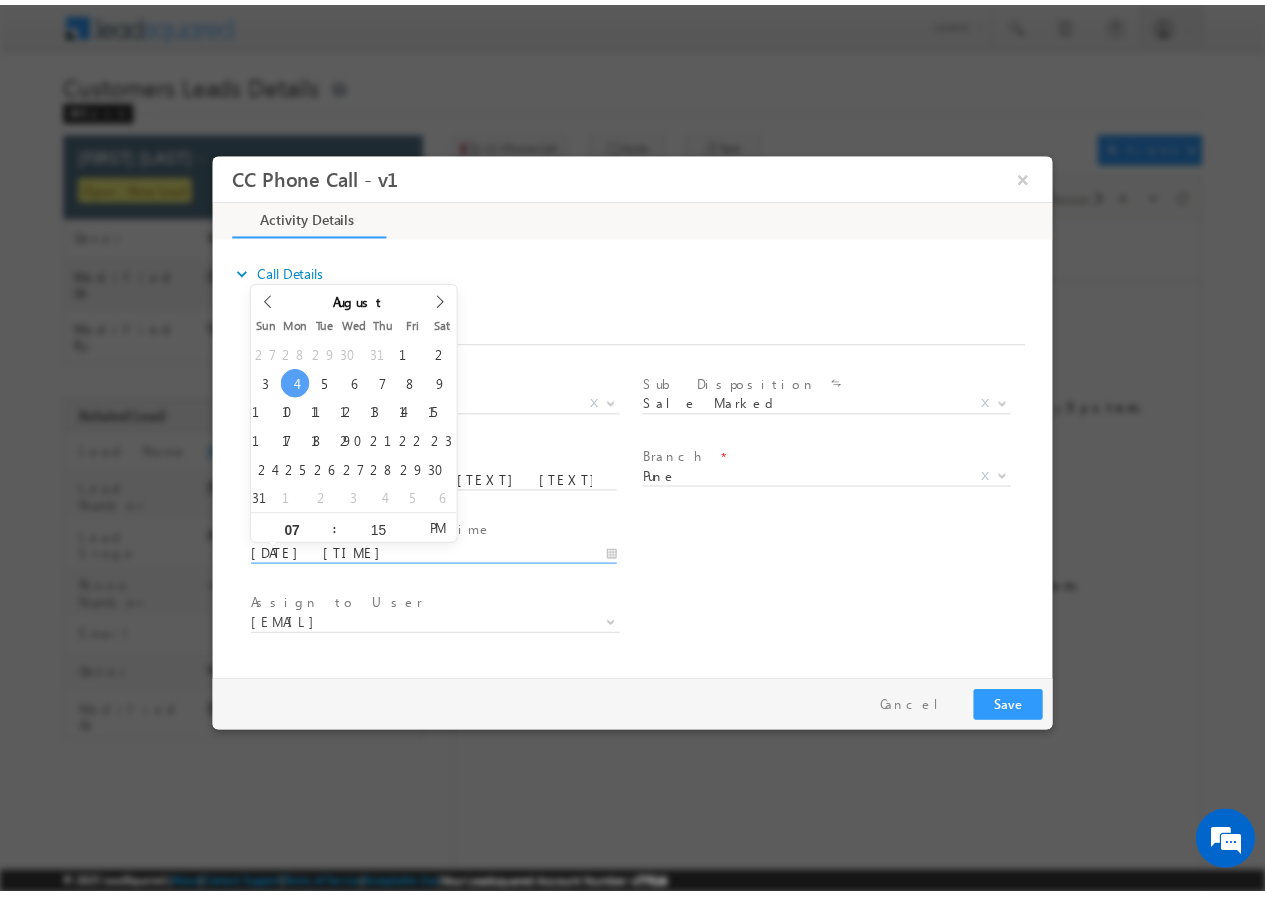 scroll, scrollTop: 0, scrollLeft: 0, axis: both 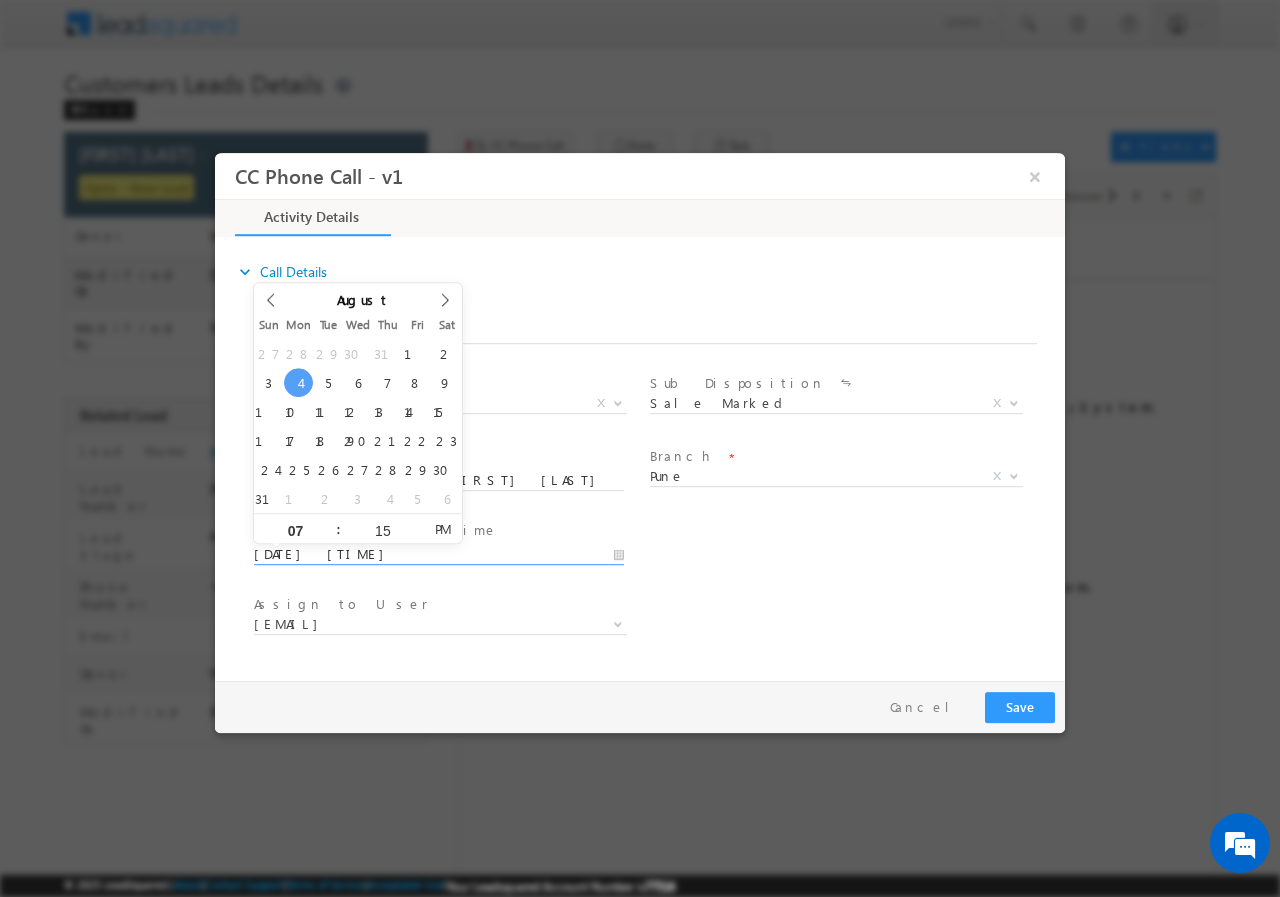 click on "[DATE] [TIME]" at bounding box center (439, 554) 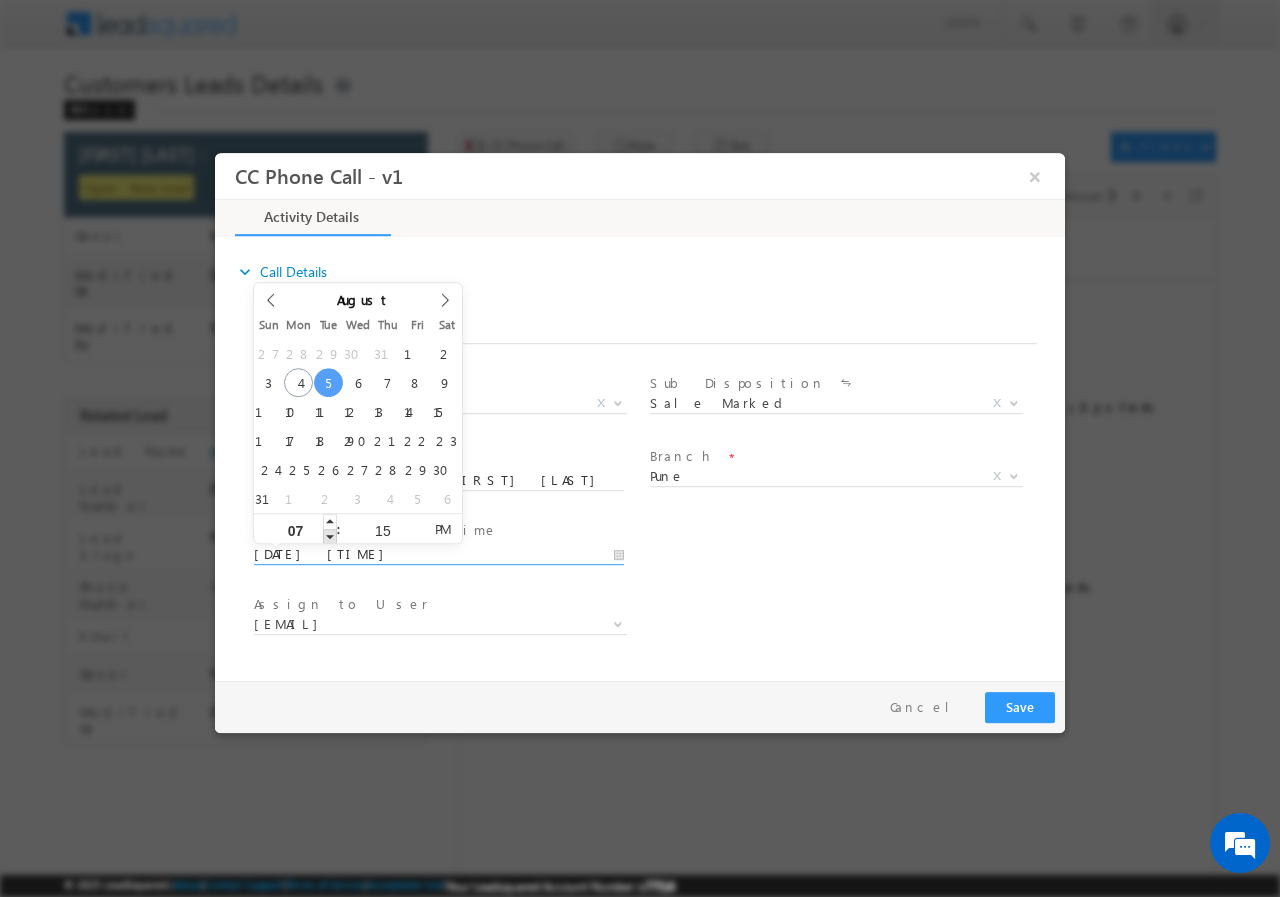 type on "[DATE] [TIME]" 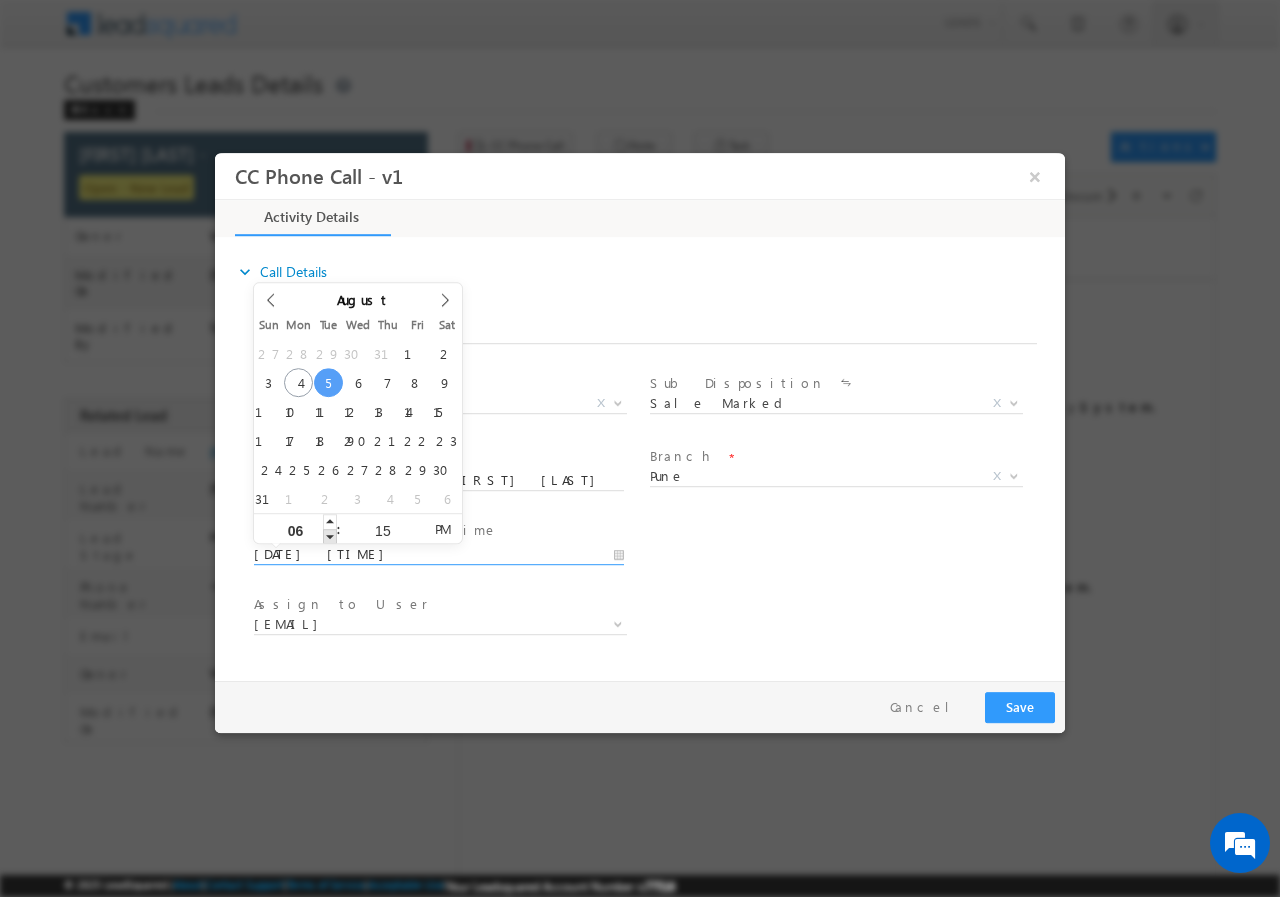 click at bounding box center (330, 535) 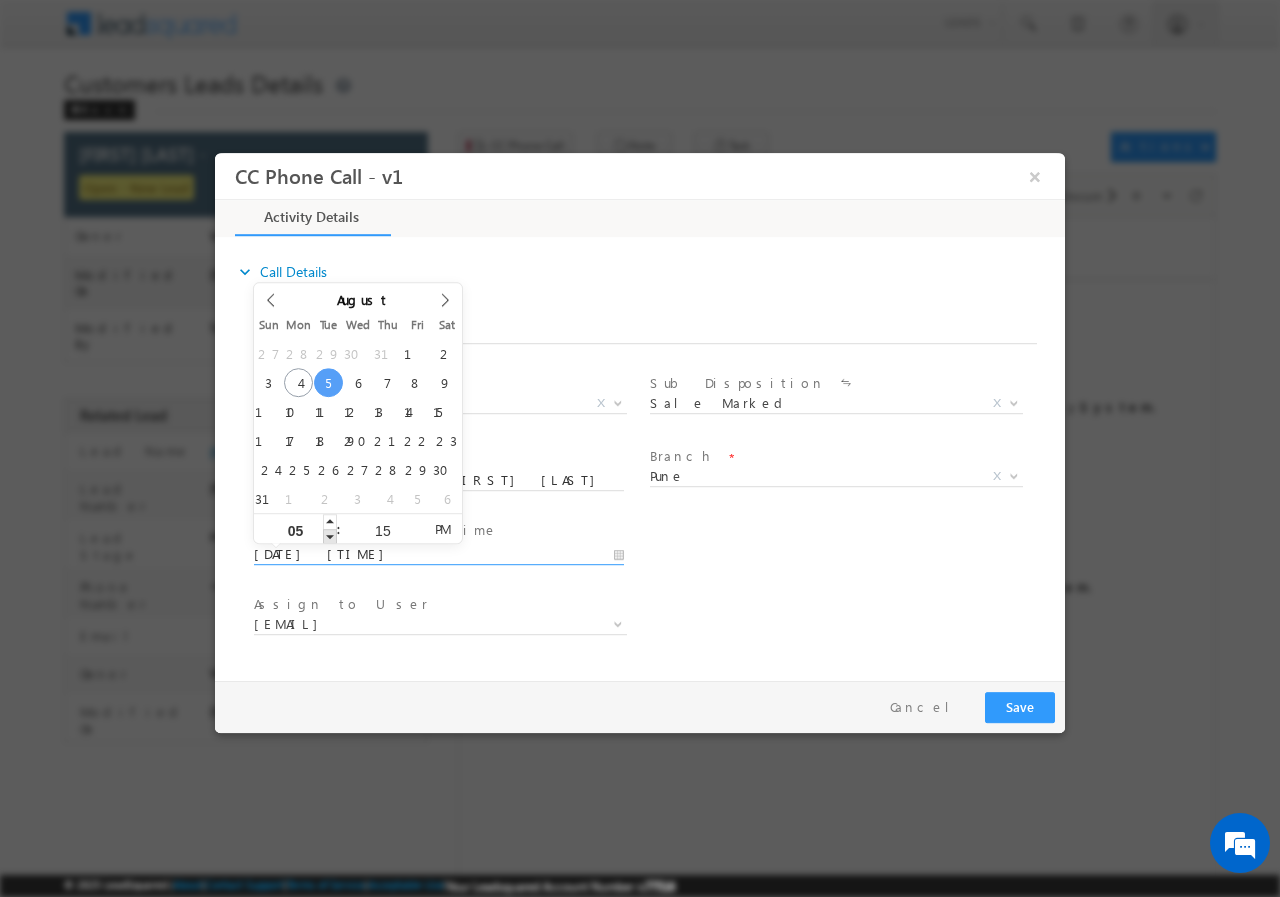 click at bounding box center (330, 535) 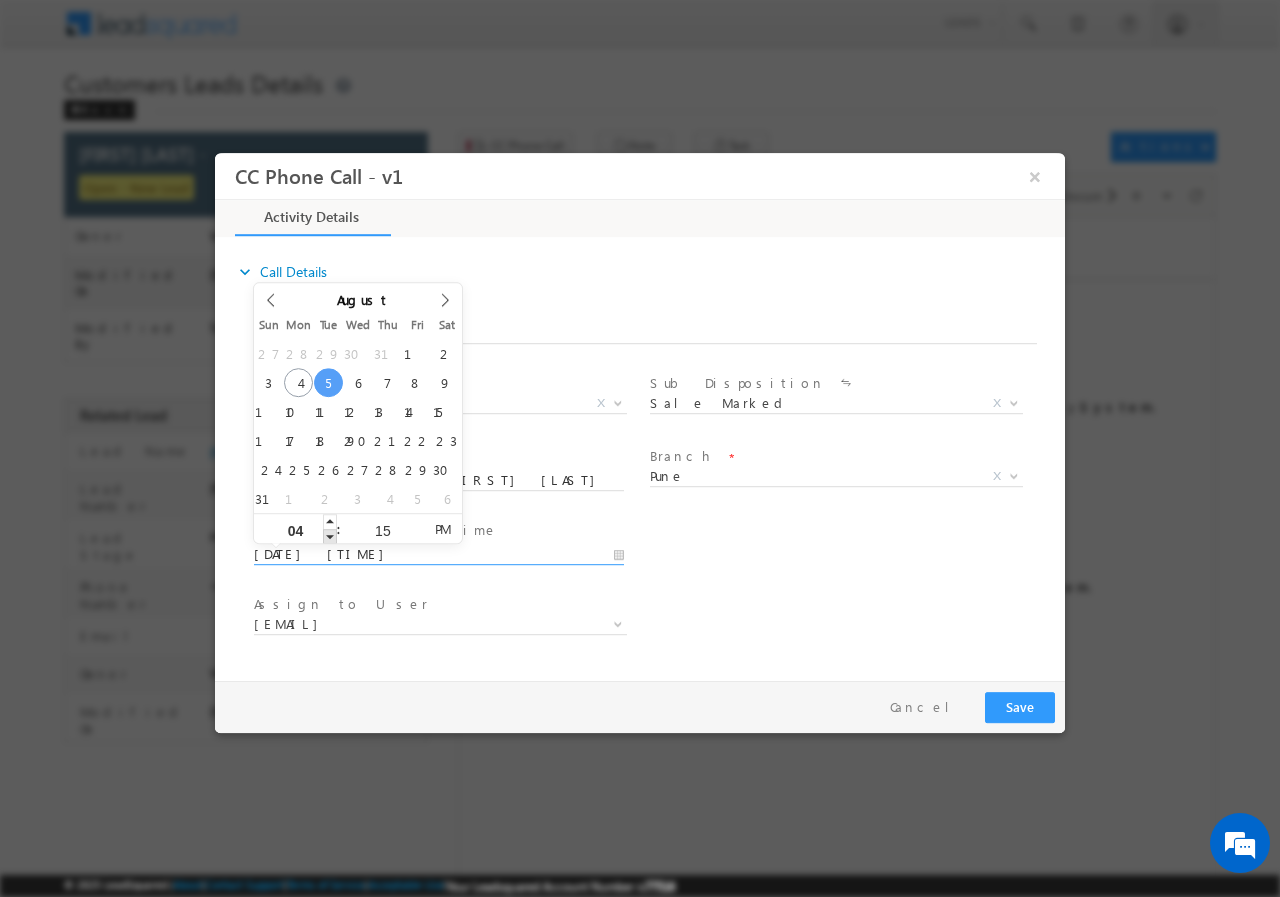 click at bounding box center (330, 535) 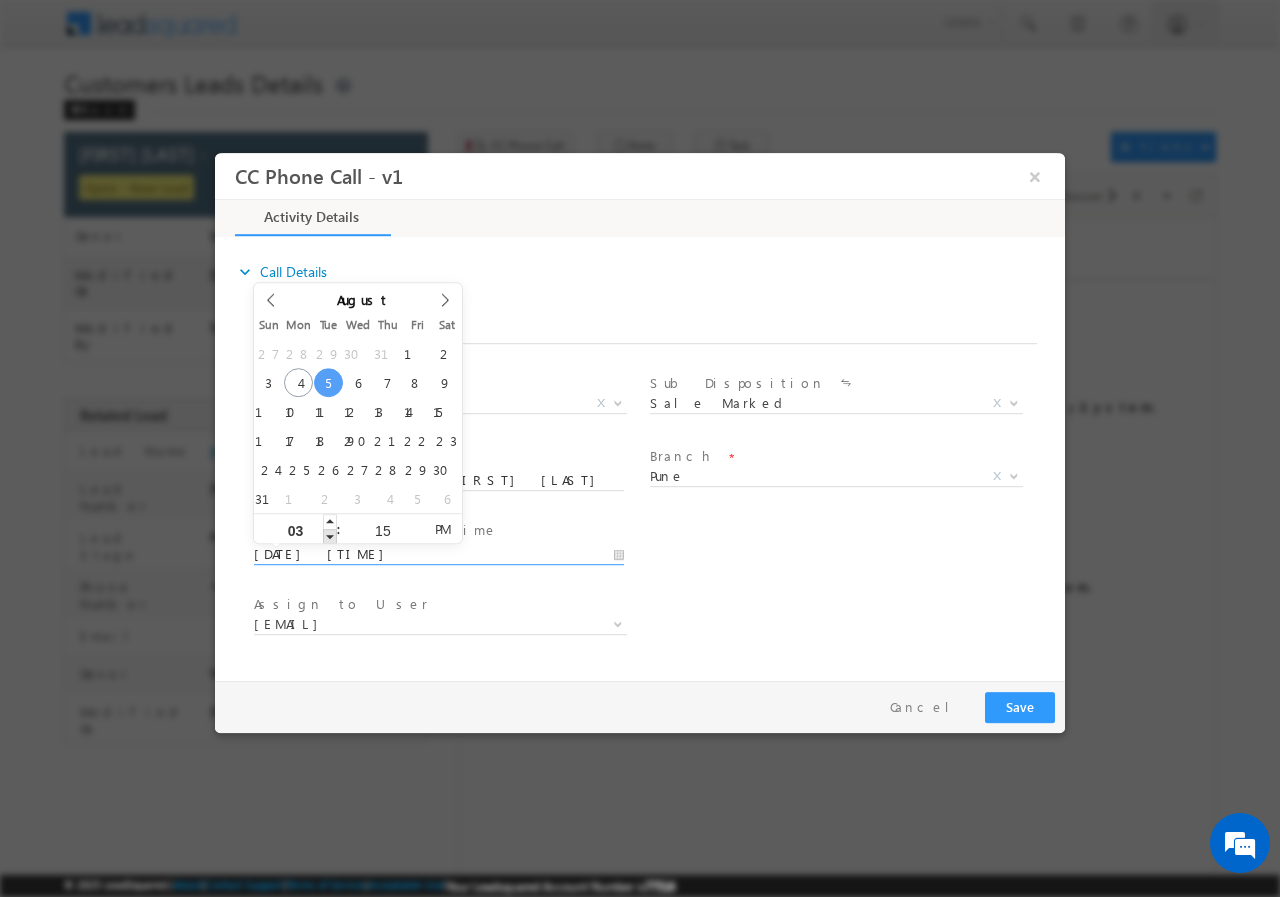 click at bounding box center (330, 535) 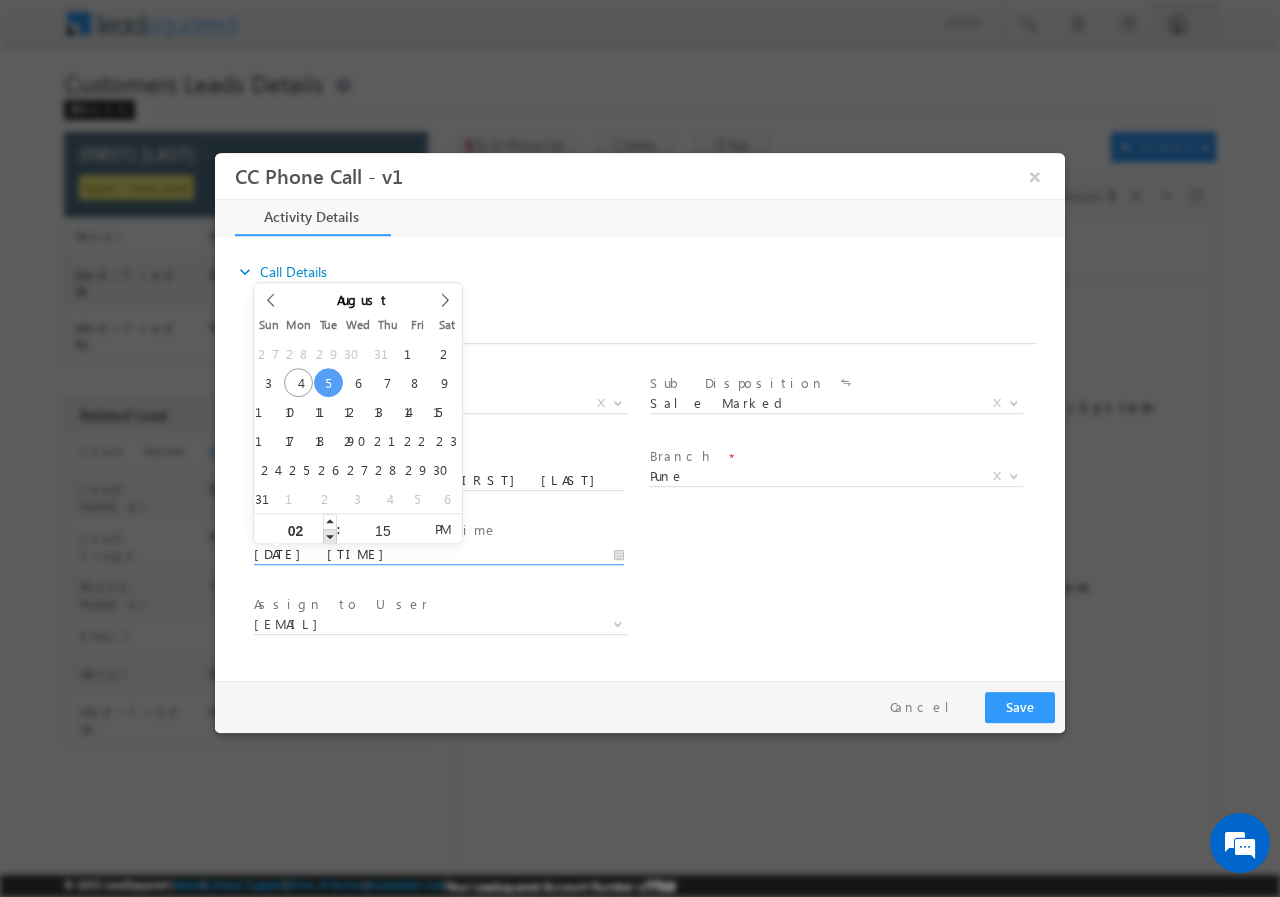 click at bounding box center [330, 535] 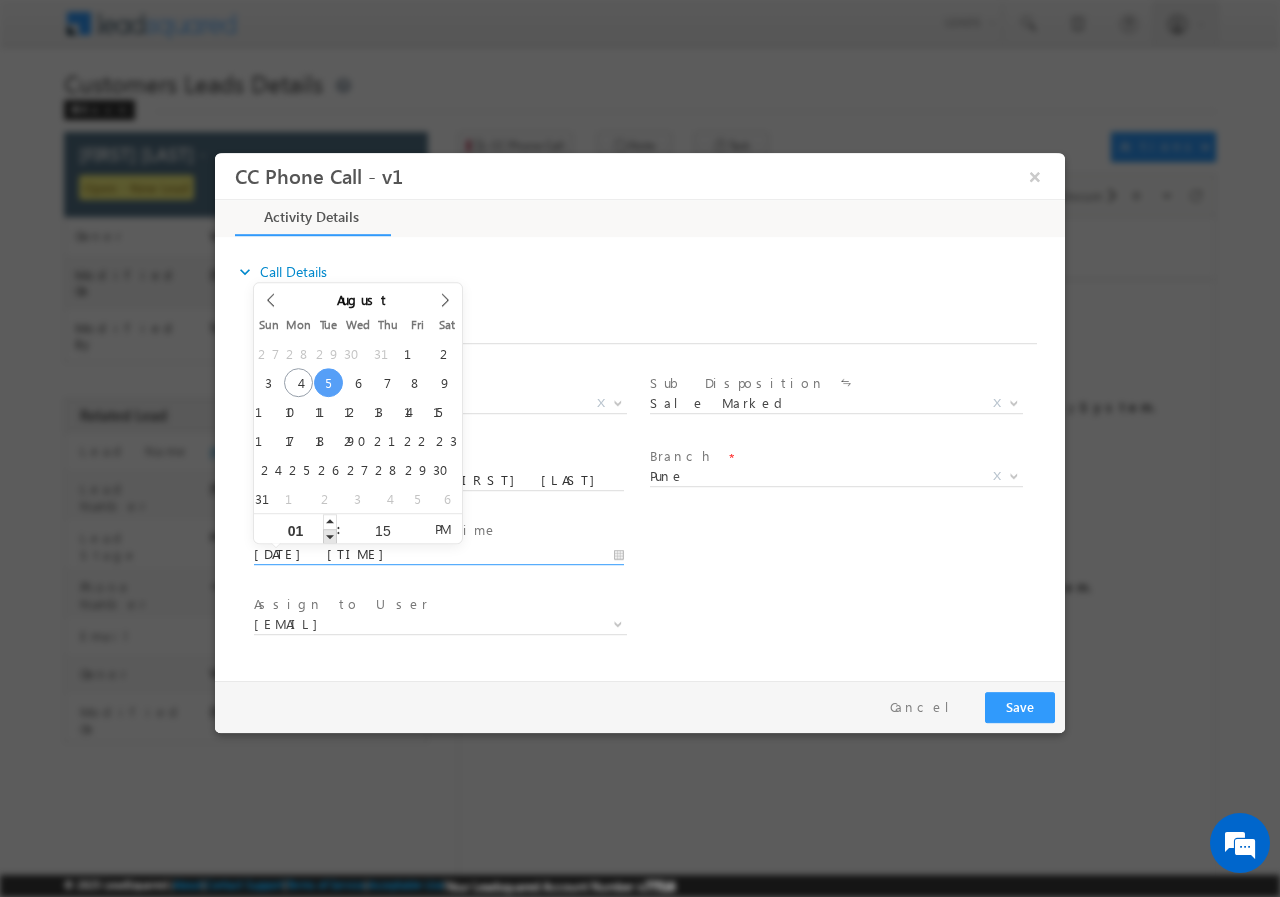 click at bounding box center (330, 535) 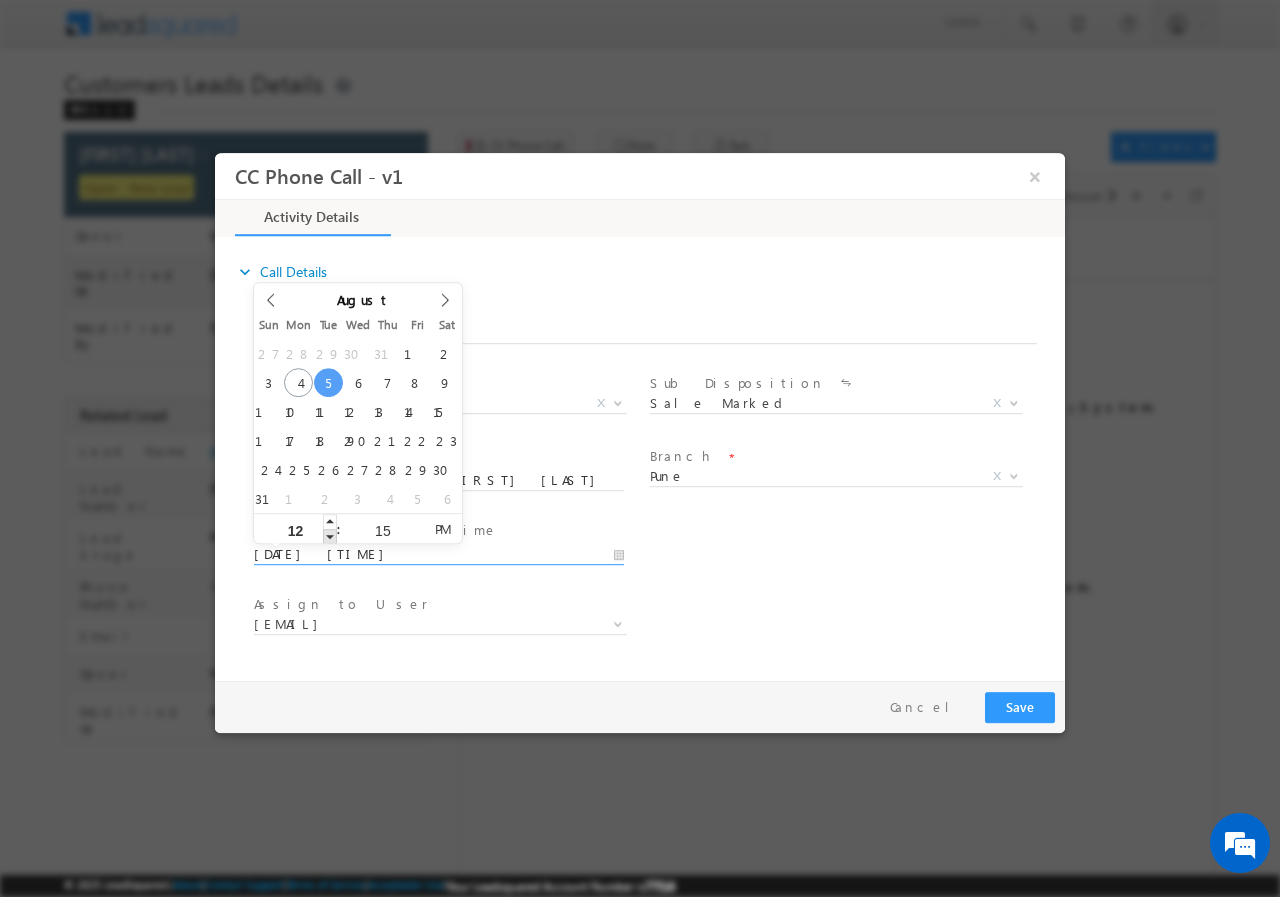 click at bounding box center (330, 535) 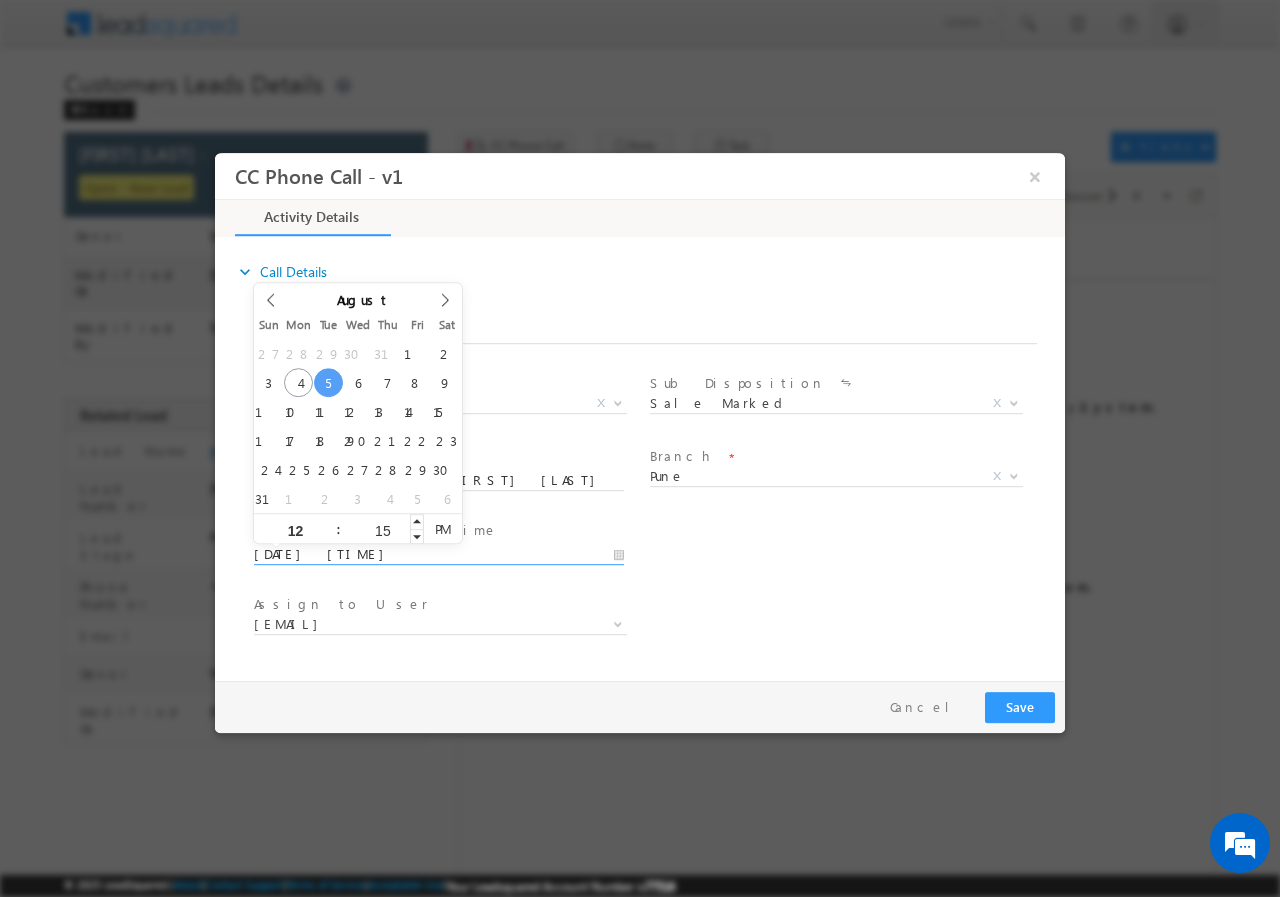 click on "15" at bounding box center (382, 529) 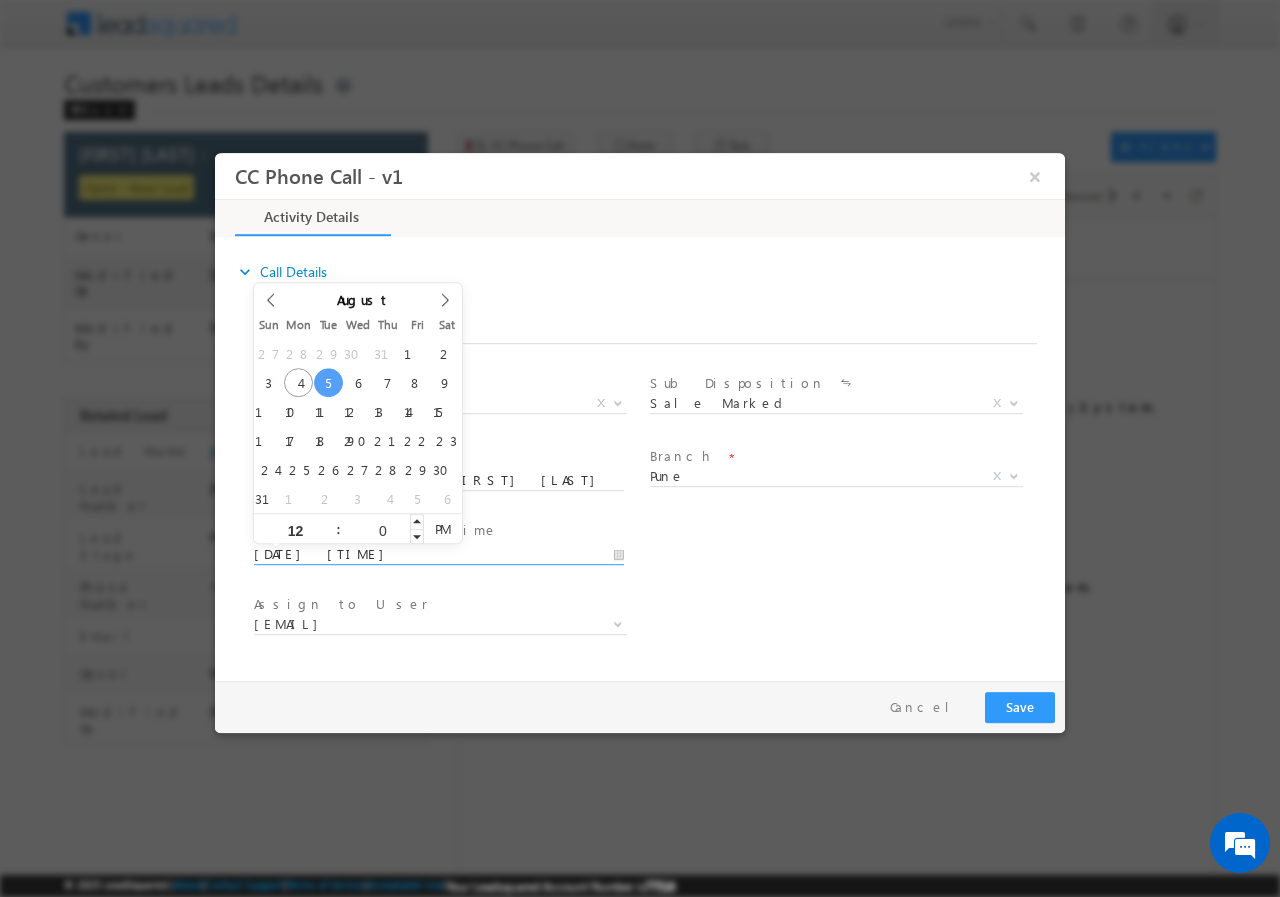 type on "00" 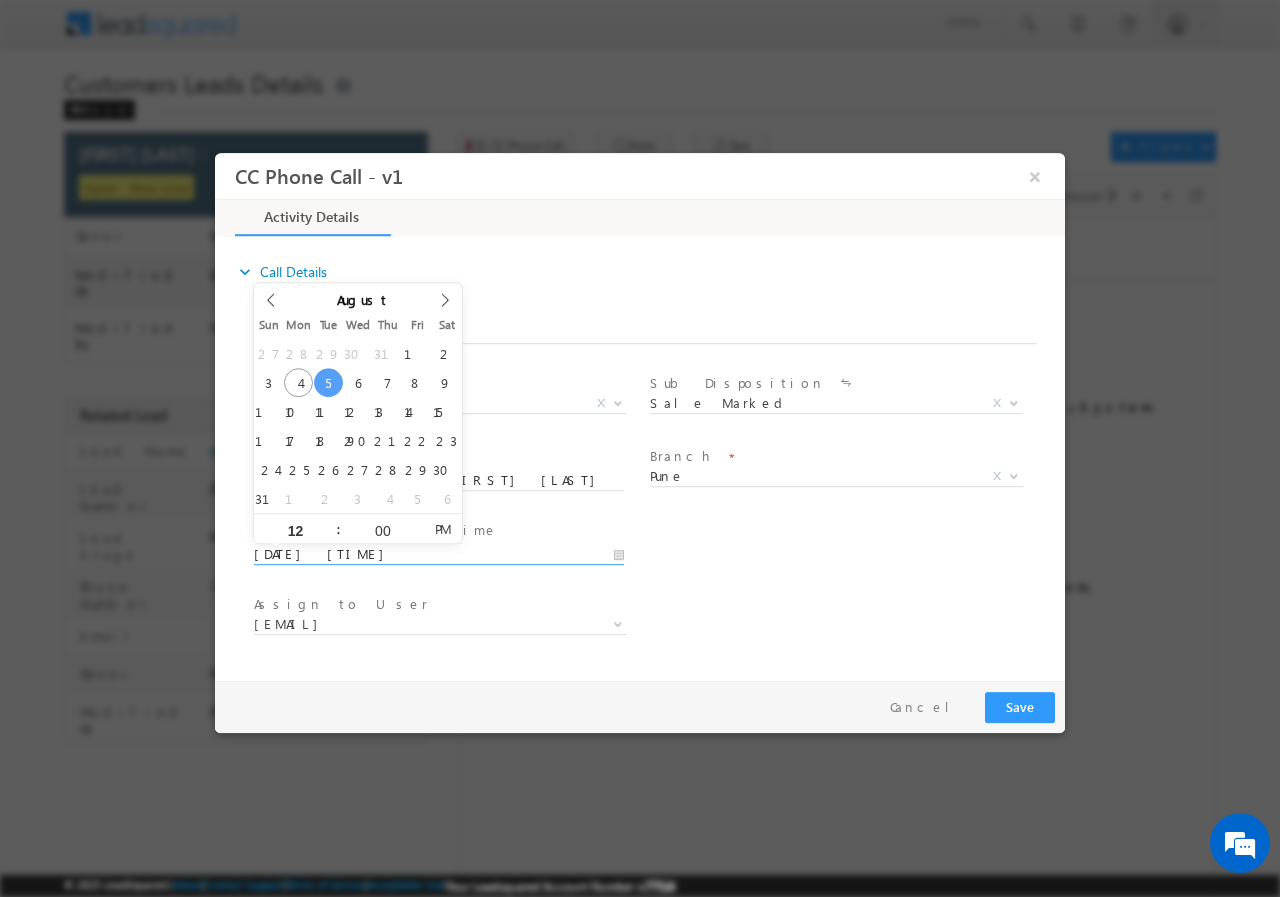 type on "[DATE] [TIME]" 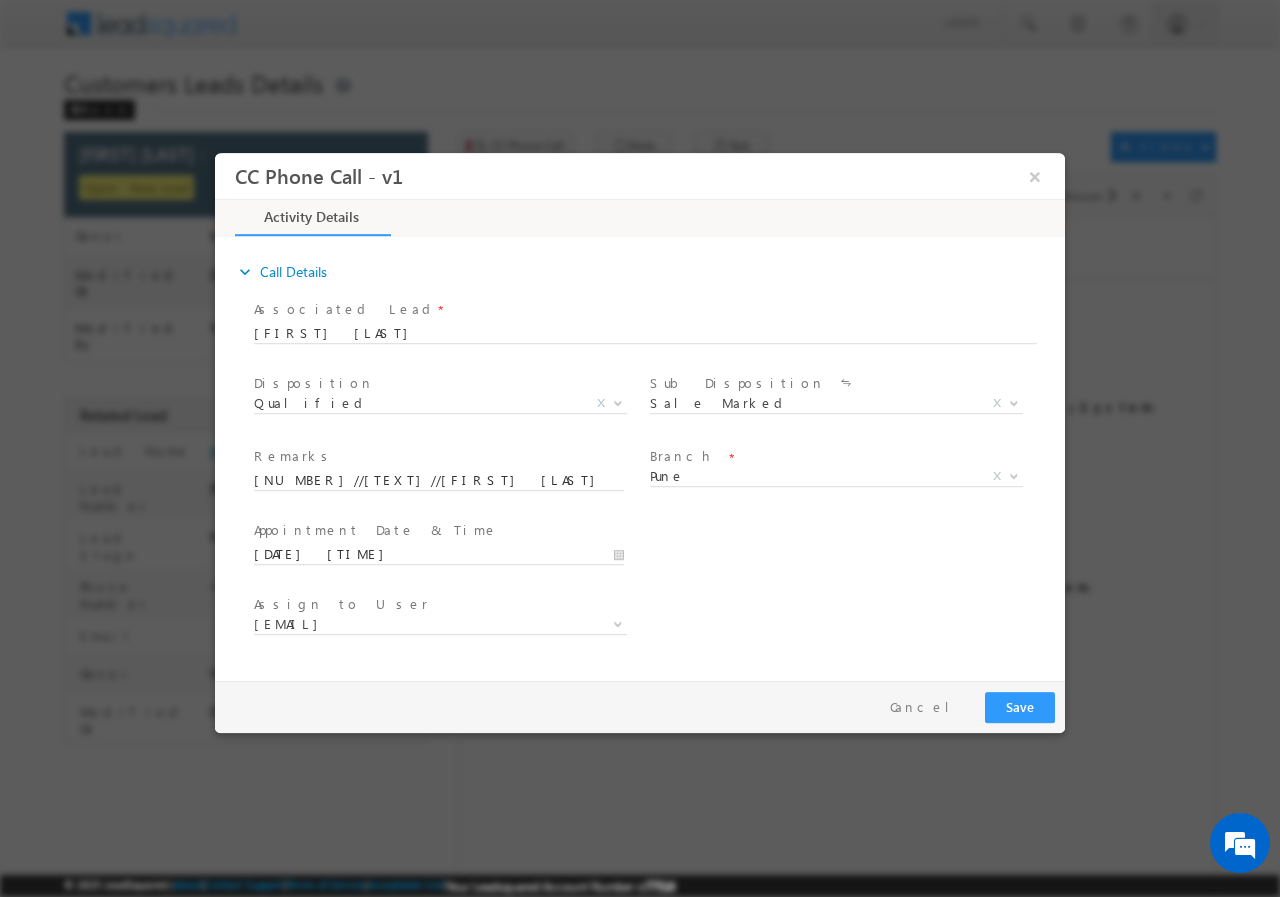 click on "[TEXT]
*
[TEXT]
*
[DATE] [TIME]" at bounding box center [657, 552] 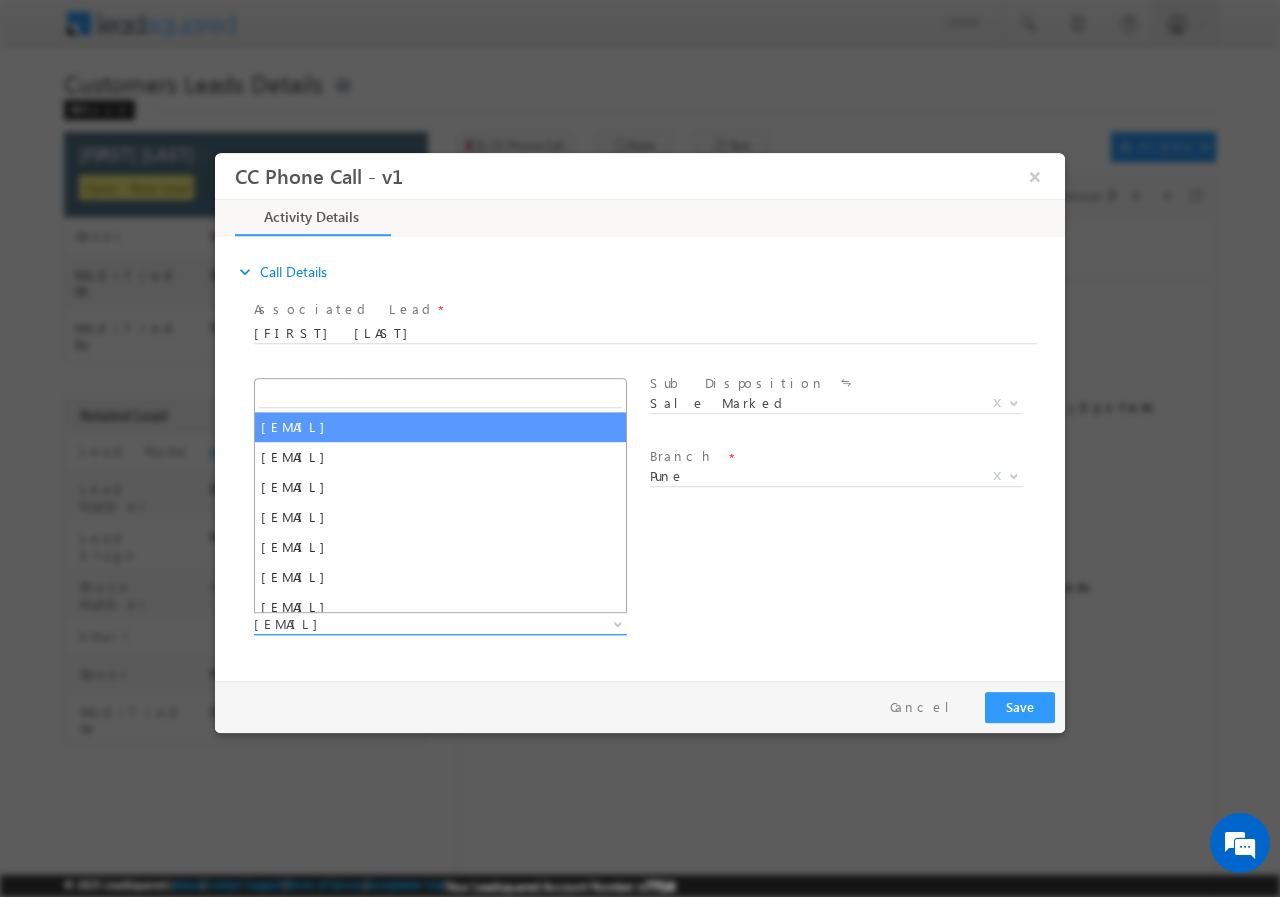 click on "[EMAIL]" at bounding box center (416, 623) 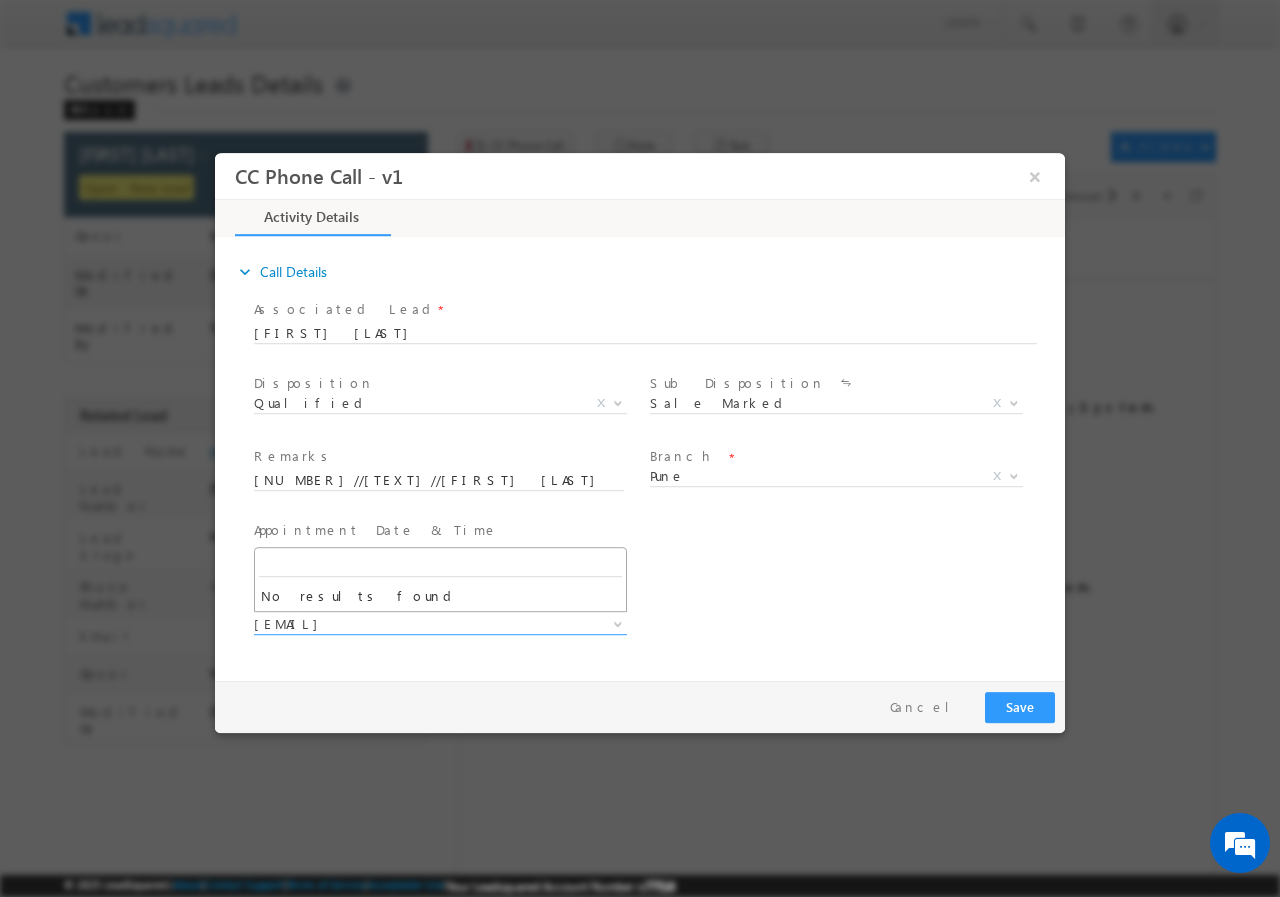 click on "Assign to User
*
[EMAIL] [EMAIL] [EMAIL] [EMAIL] [EMAIL] [EMAIL] [EMAIL] [EMAIL] [EMAIL] [EMAIL] [EMAIL] [EMAIL]" at bounding box center (657, 626) 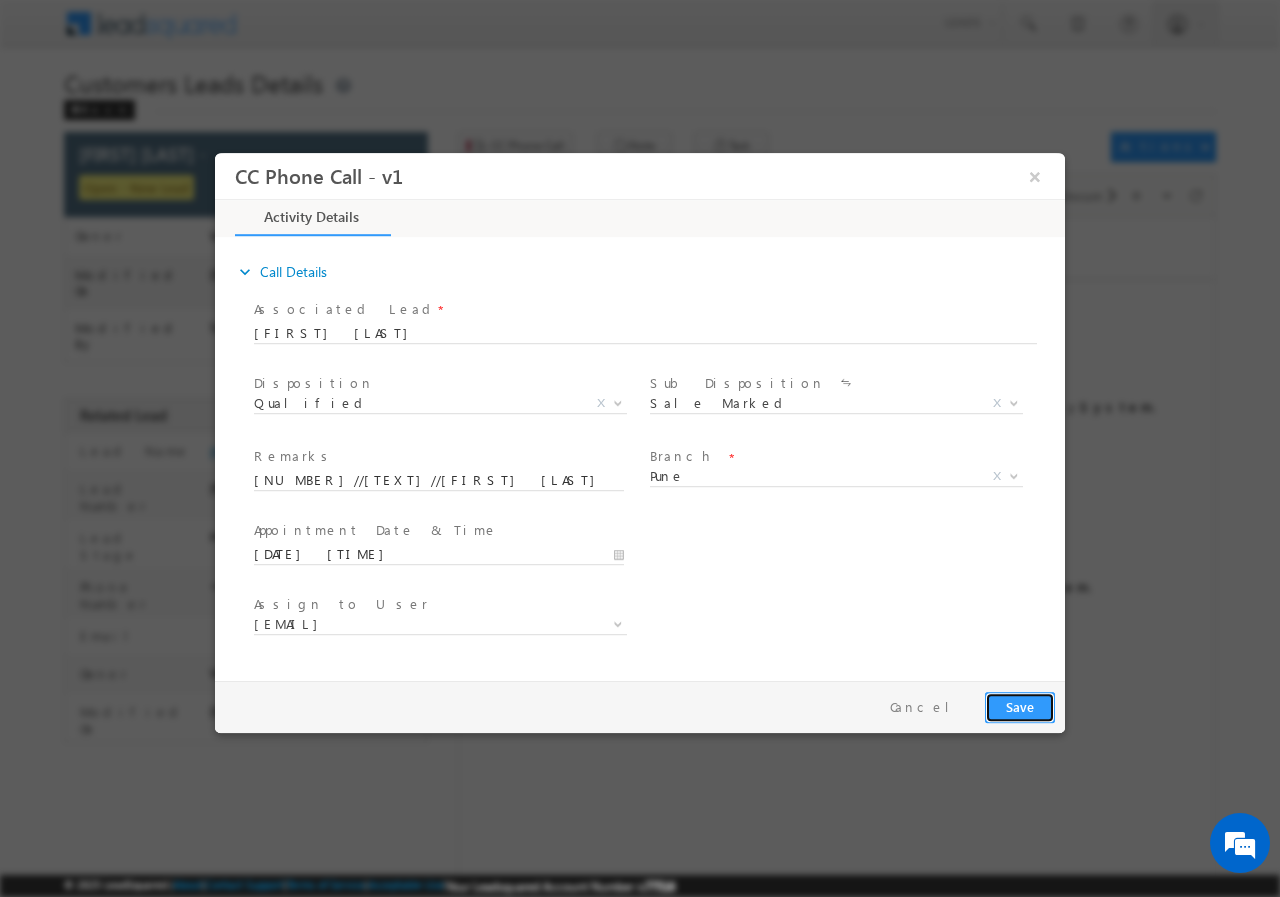 click on "Save" at bounding box center [1020, 706] 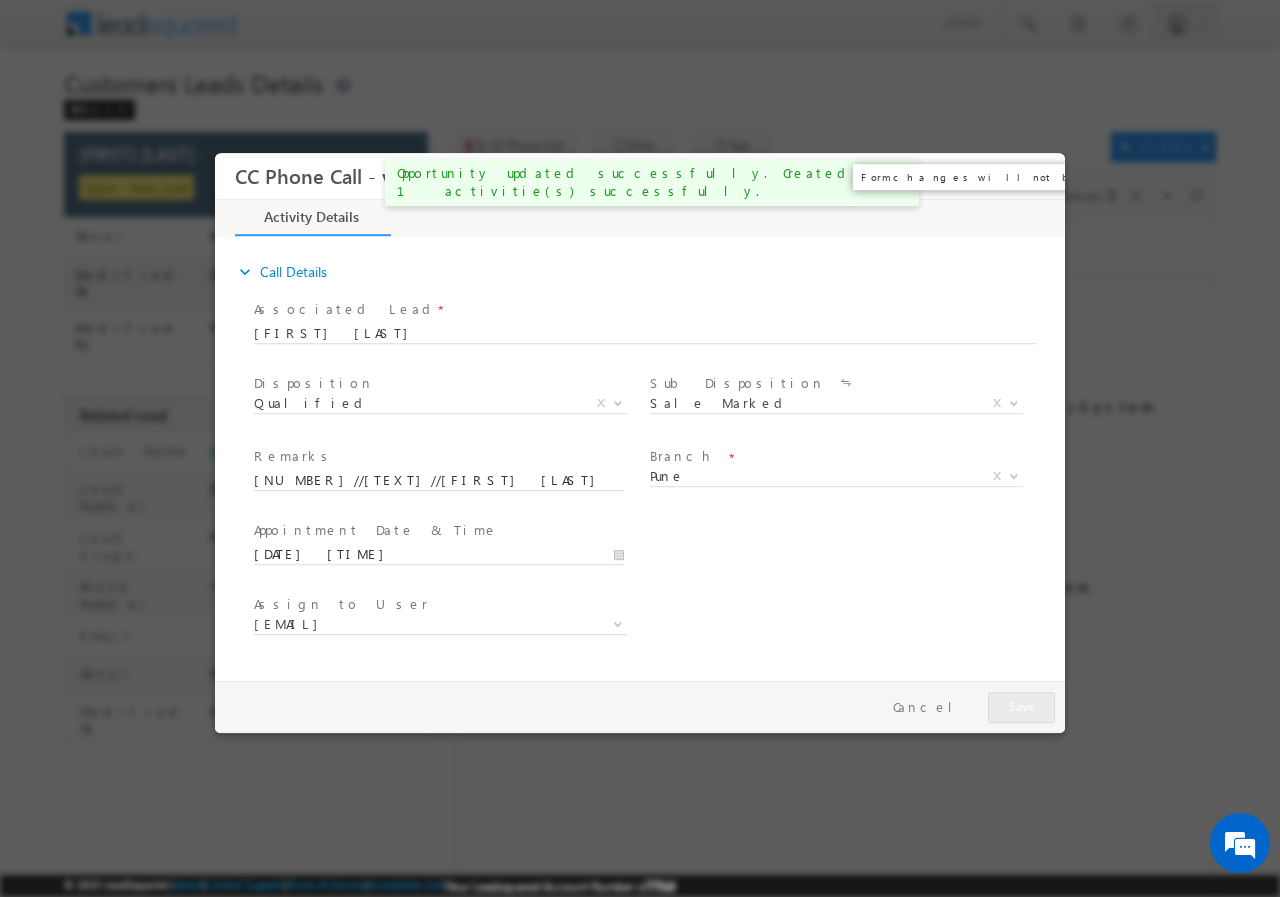 click on "×" at bounding box center (1035, 175) 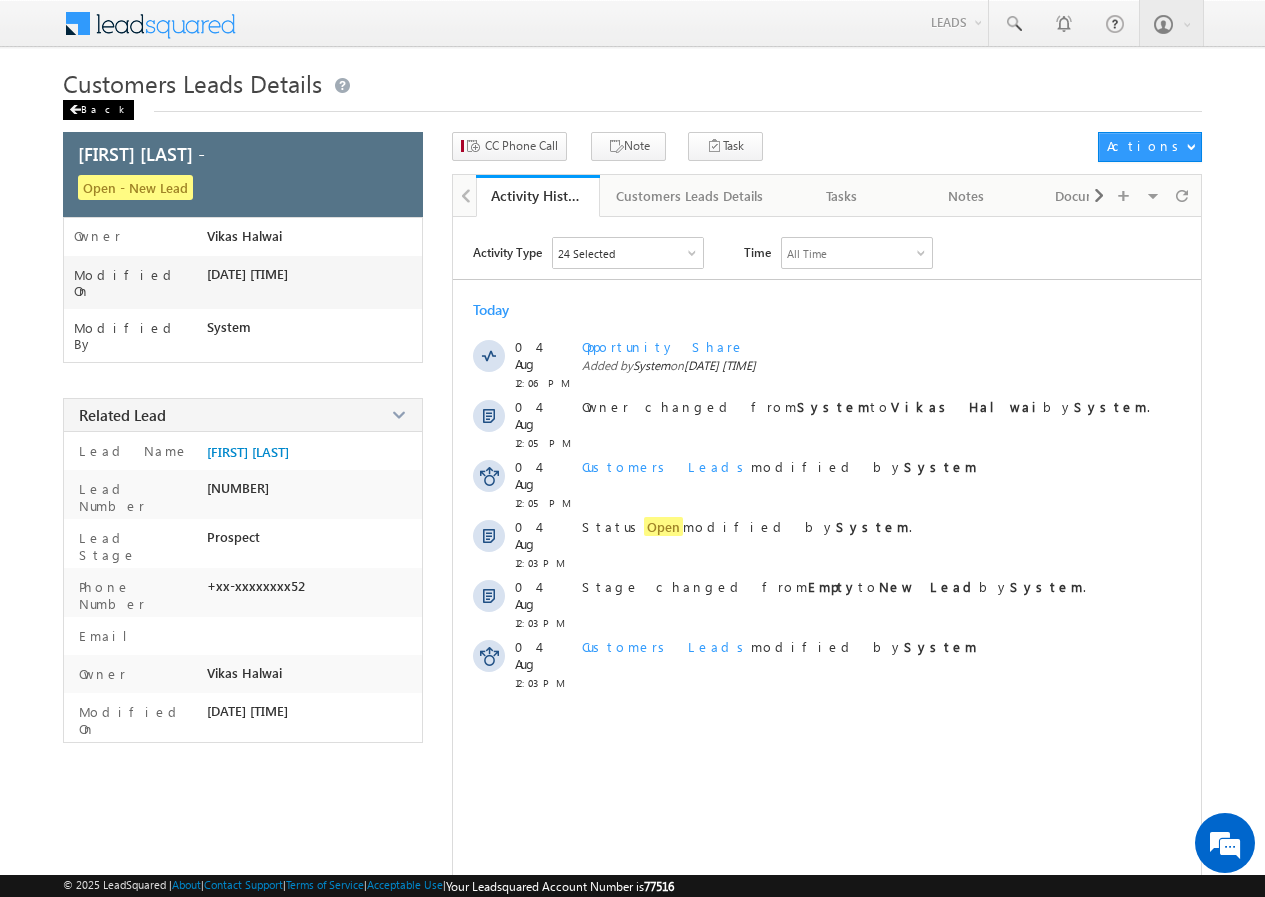 click on "Back" at bounding box center (98, 110) 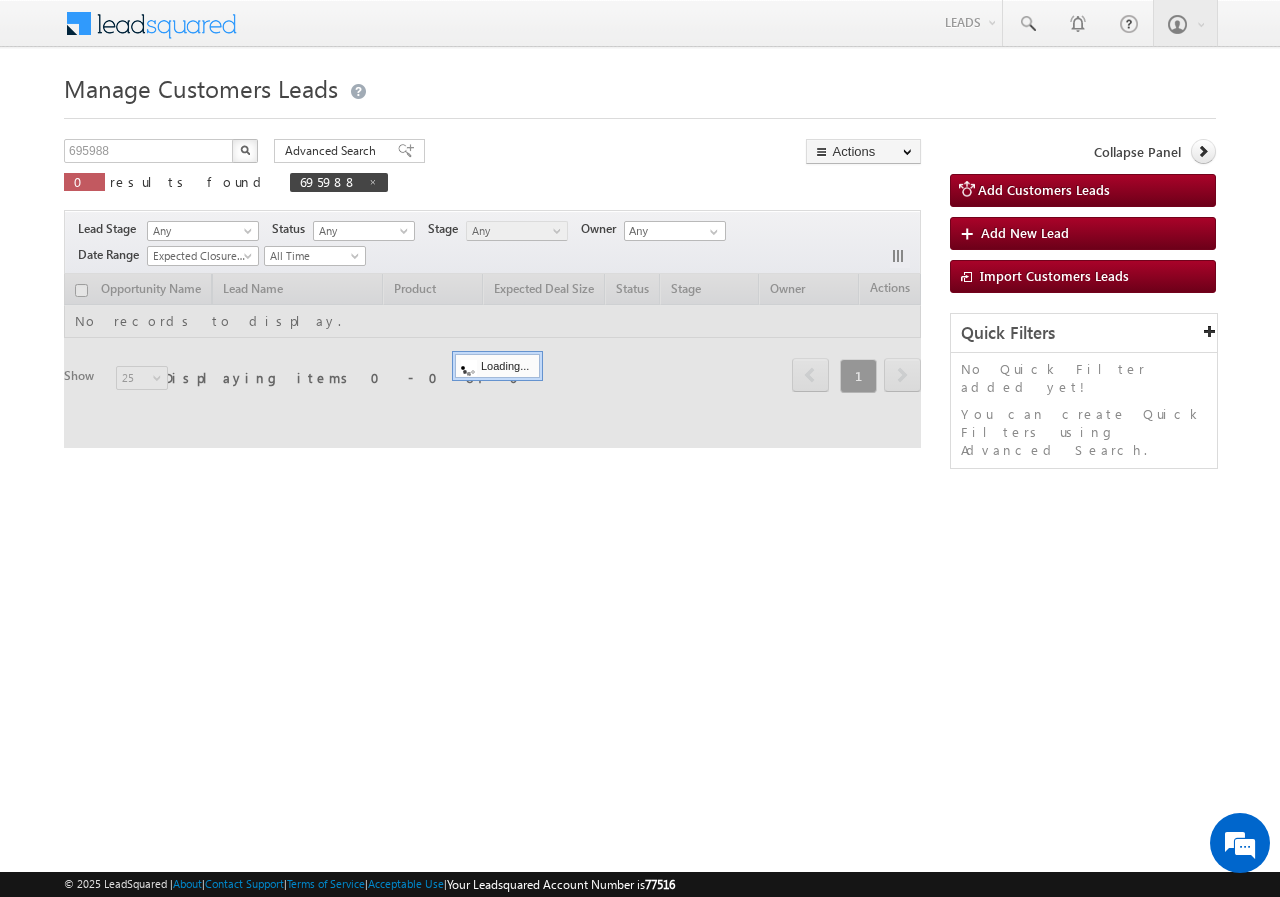 scroll, scrollTop: 0, scrollLeft: 0, axis: both 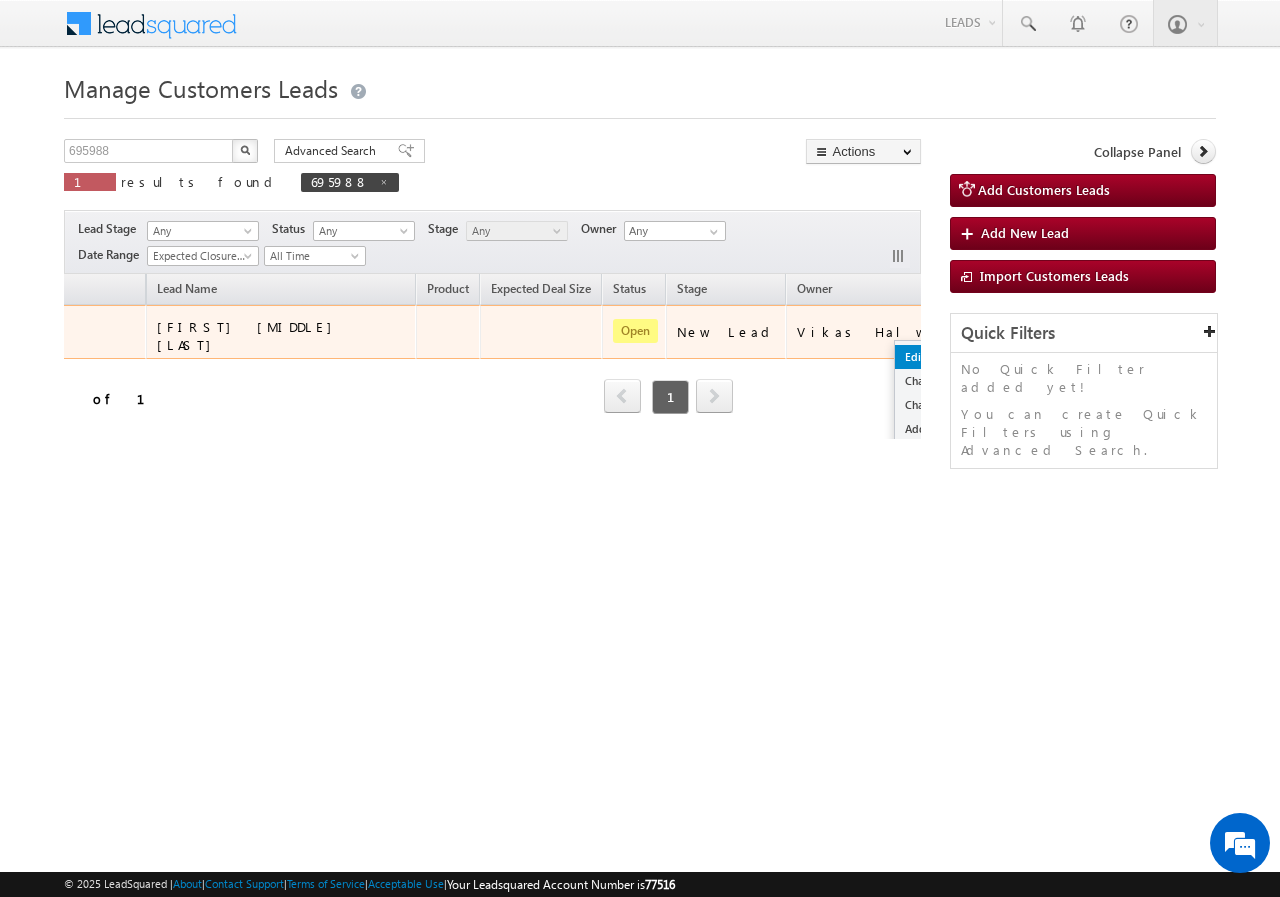 click on "Edit" at bounding box center (945, 357) 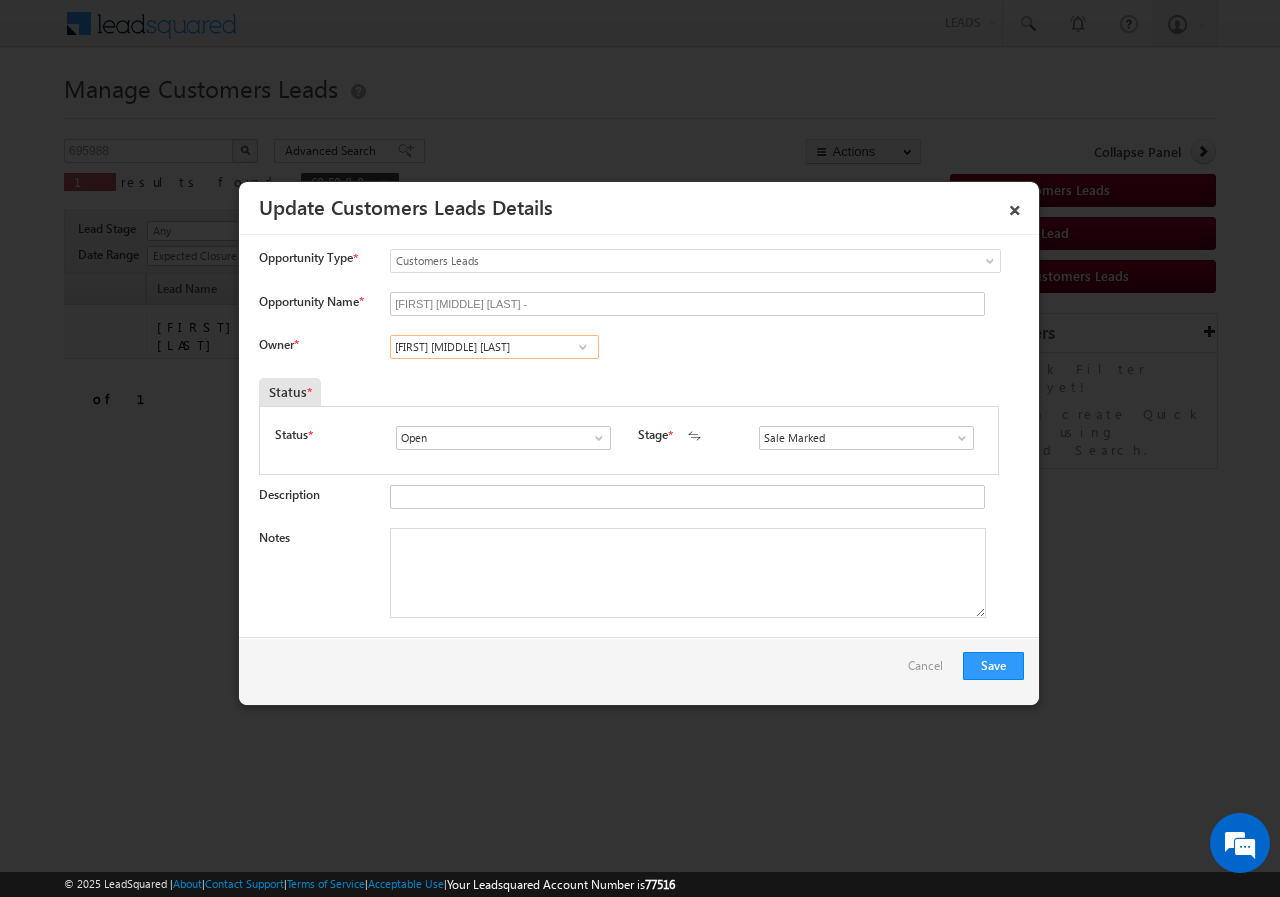 click on "[FIRST] [MIDDLE] [LAST]" at bounding box center (494, 347) 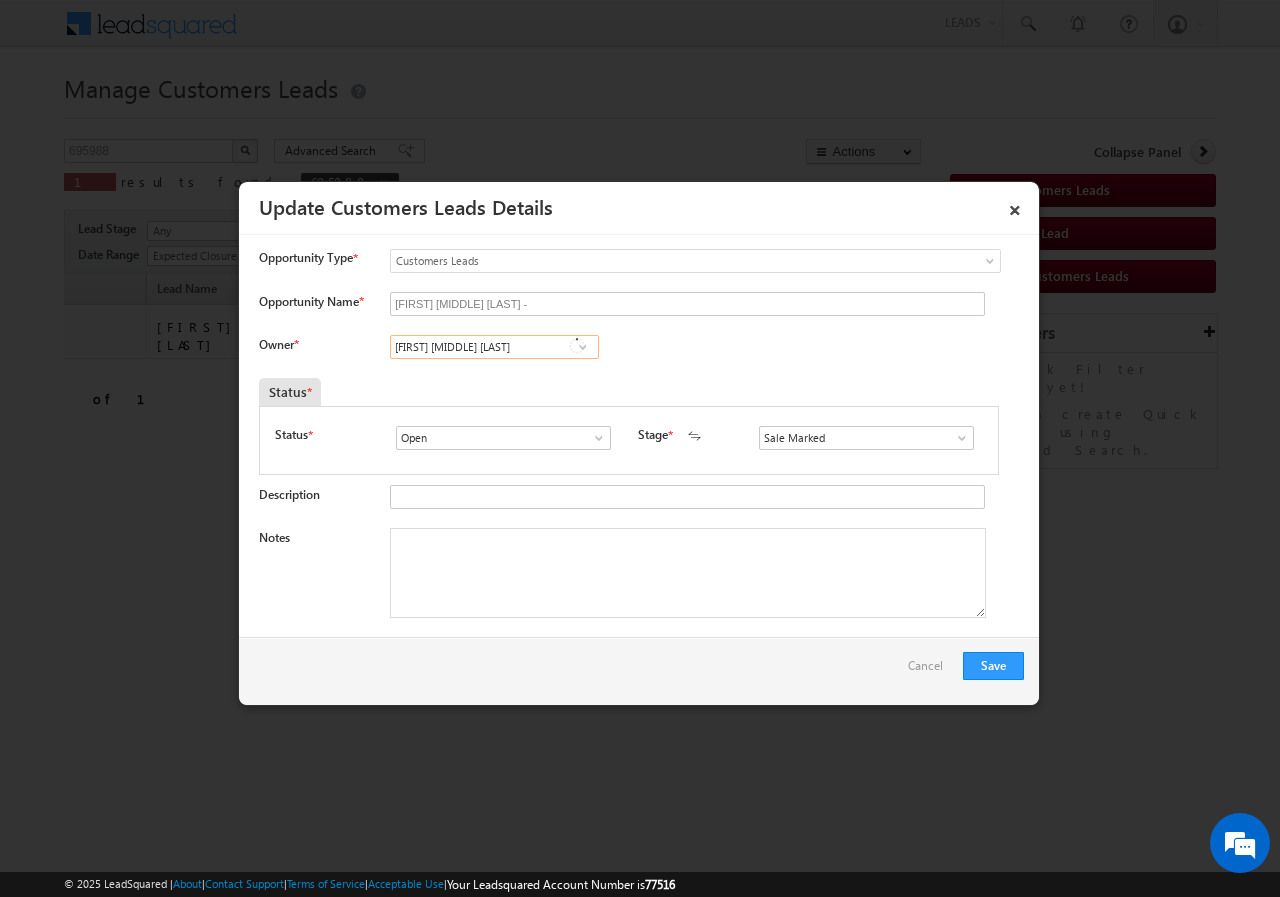 paste on "sushant.sude@example.com" 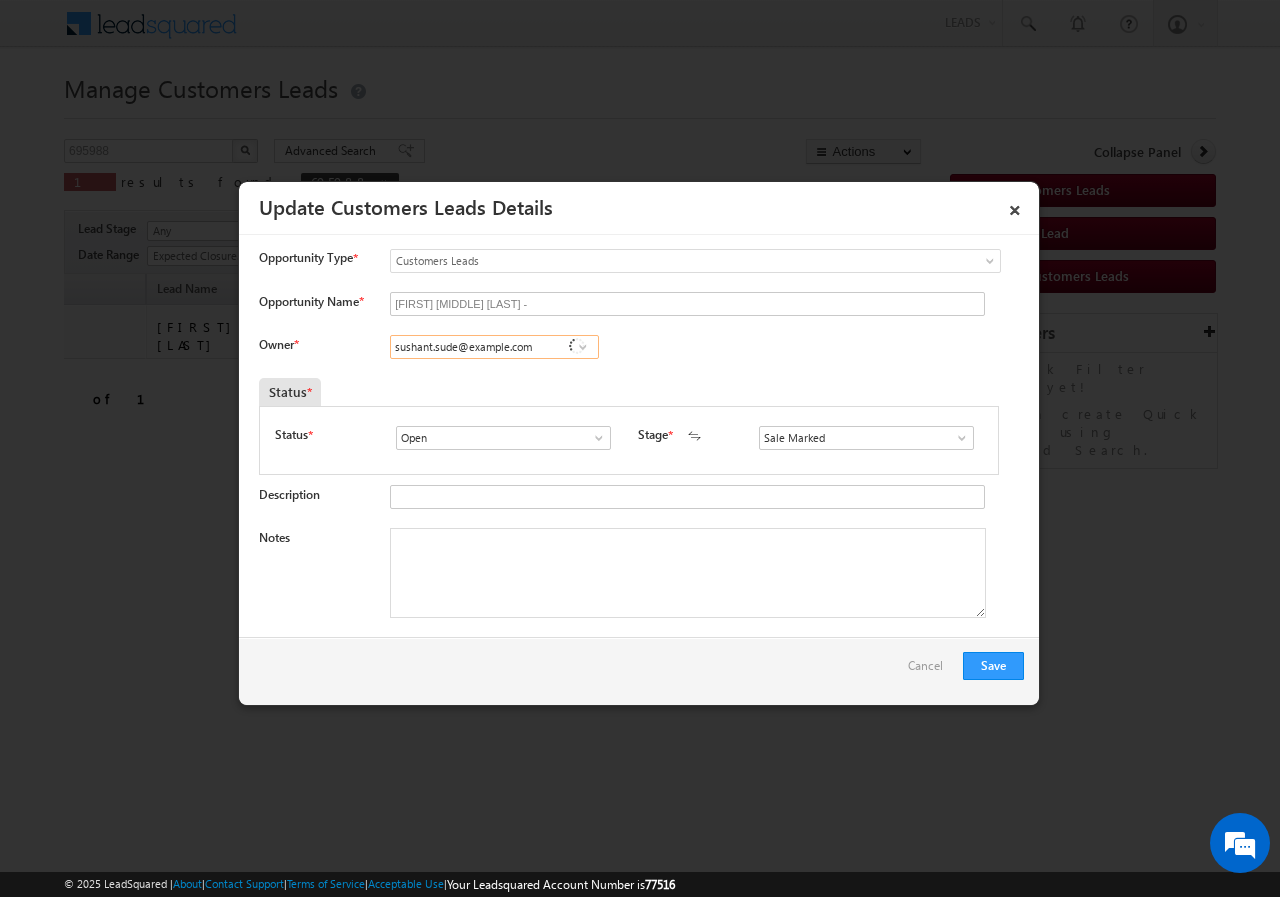 scroll, scrollTop: 0, scrollLeft: 0, axis: both 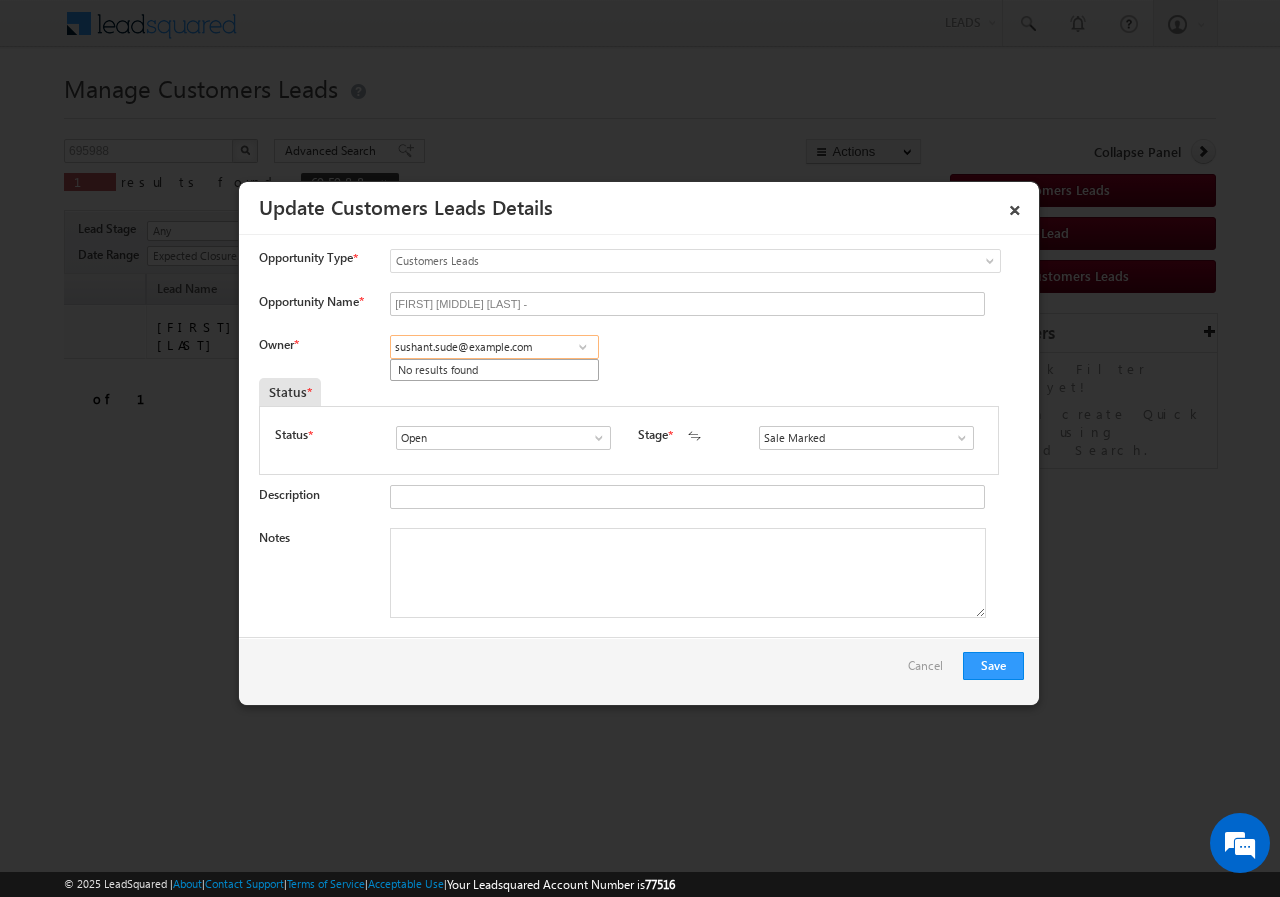 type on "sushant.sude@example.com" 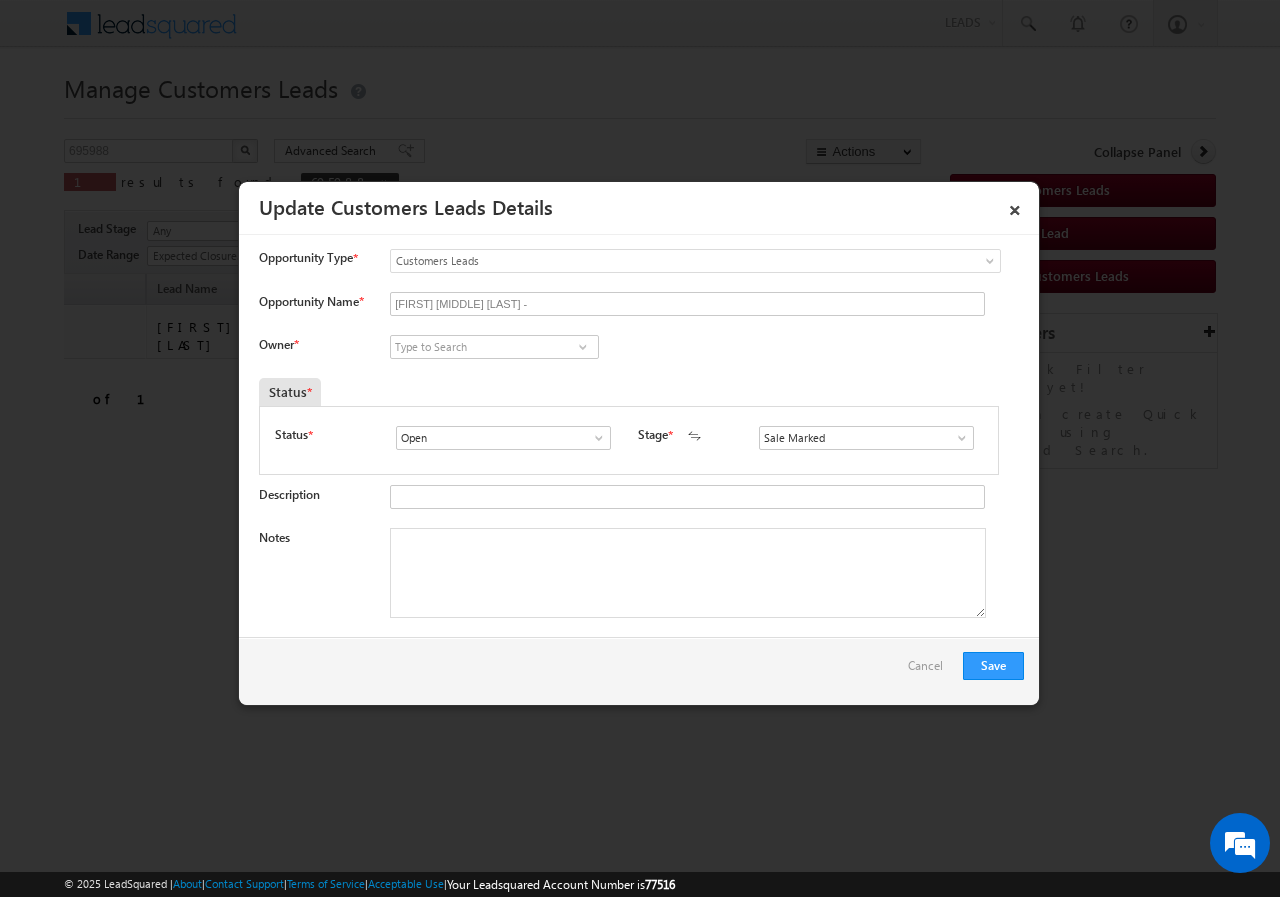 click on "Owner *
1 result is available, use up and down arrow keys to navigate. No results found" at bounding box center [641, 351] 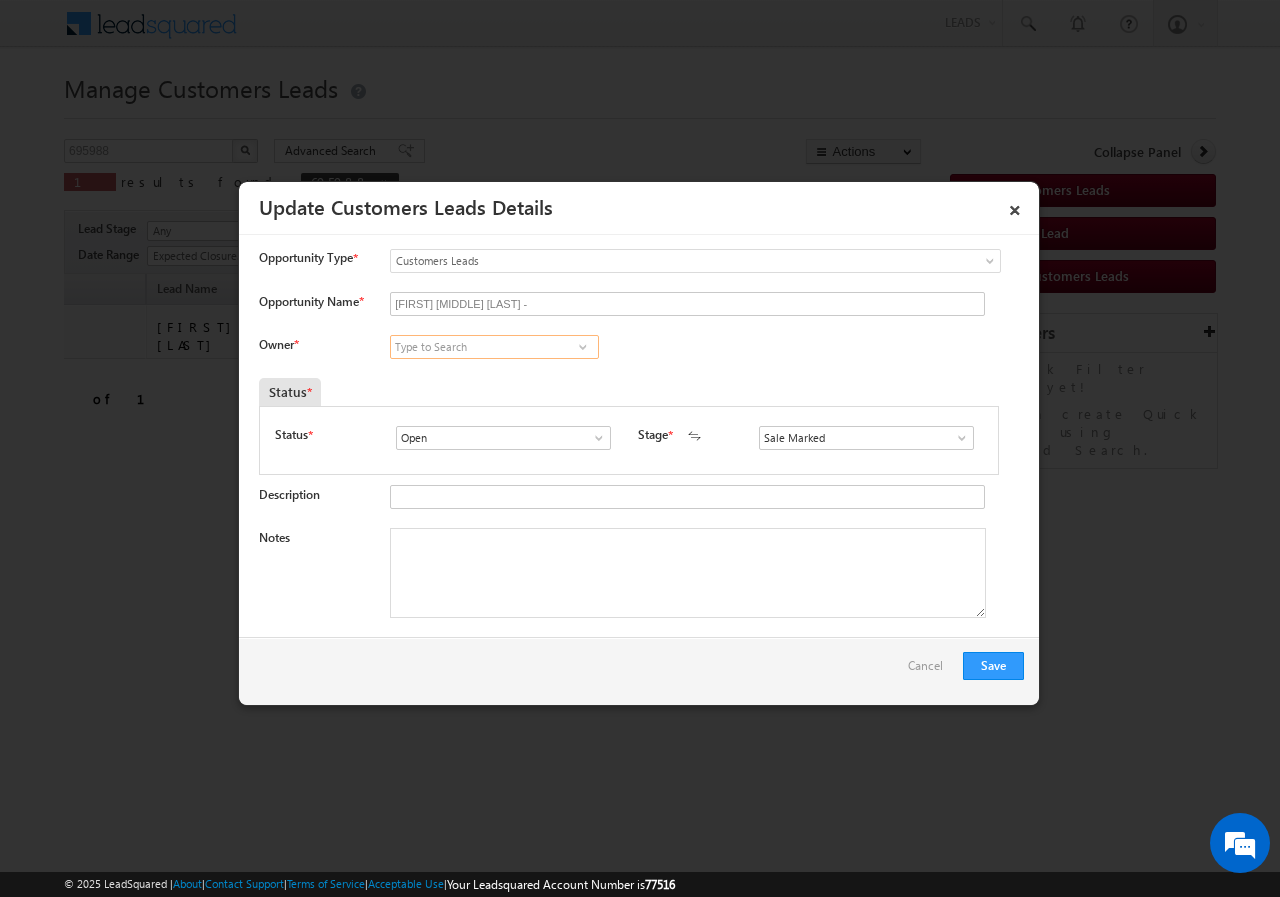 click at bounding box center (494, 347) 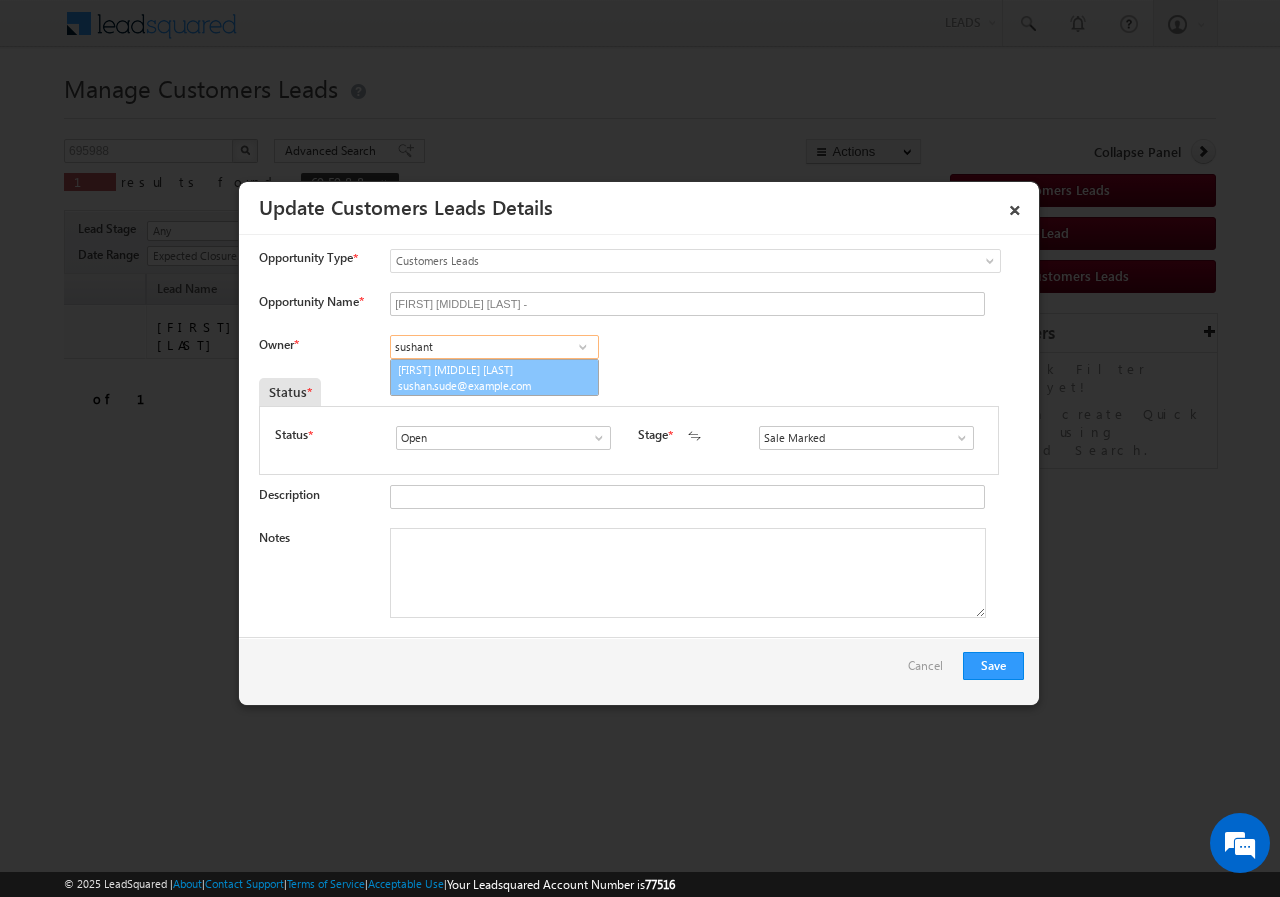 click on "[FIRST] [MIDDLE] [LAST] sushan.sude@example.com" at bounding box center [494, 378] 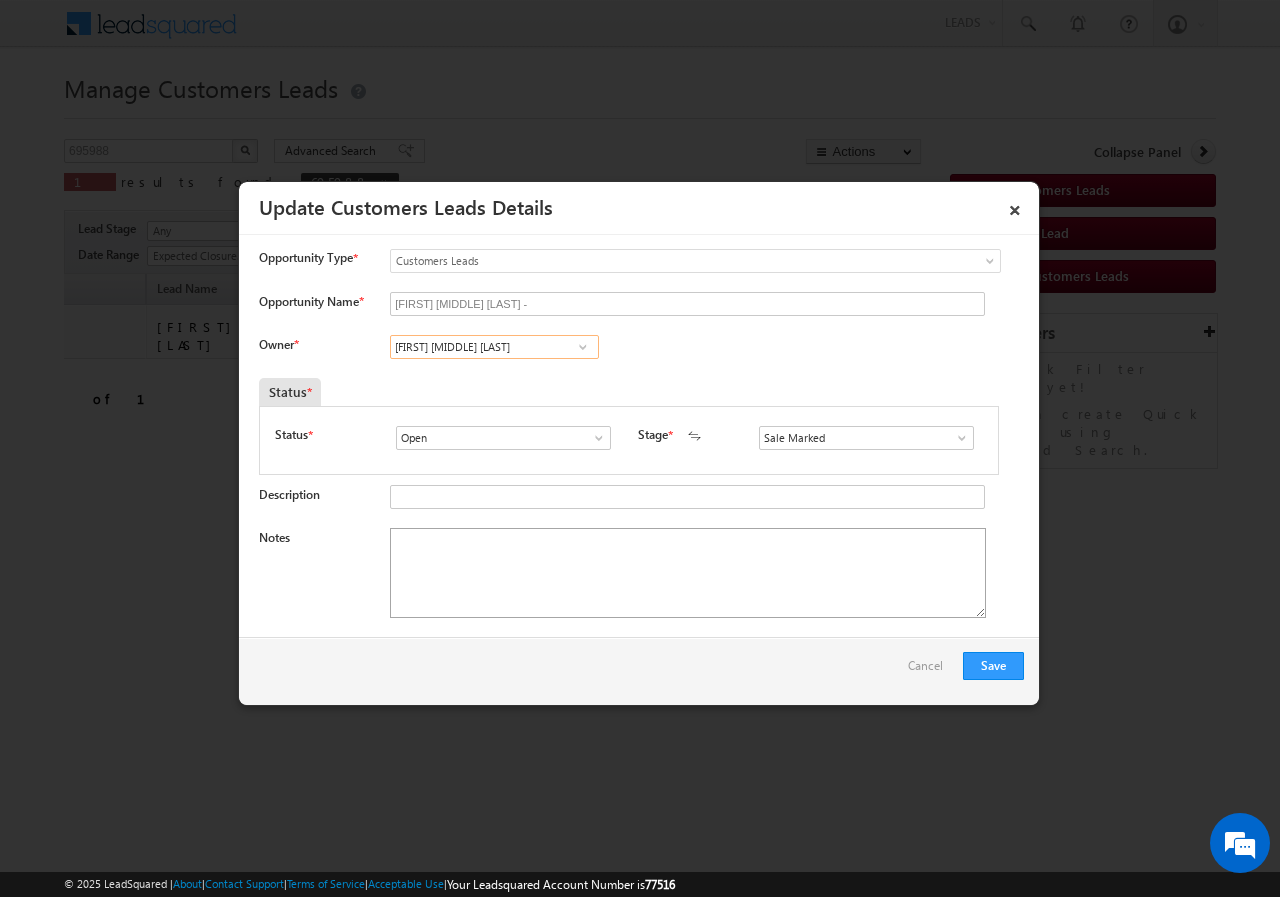 type on "[FIRST] [MIDDLE] [LAST]" 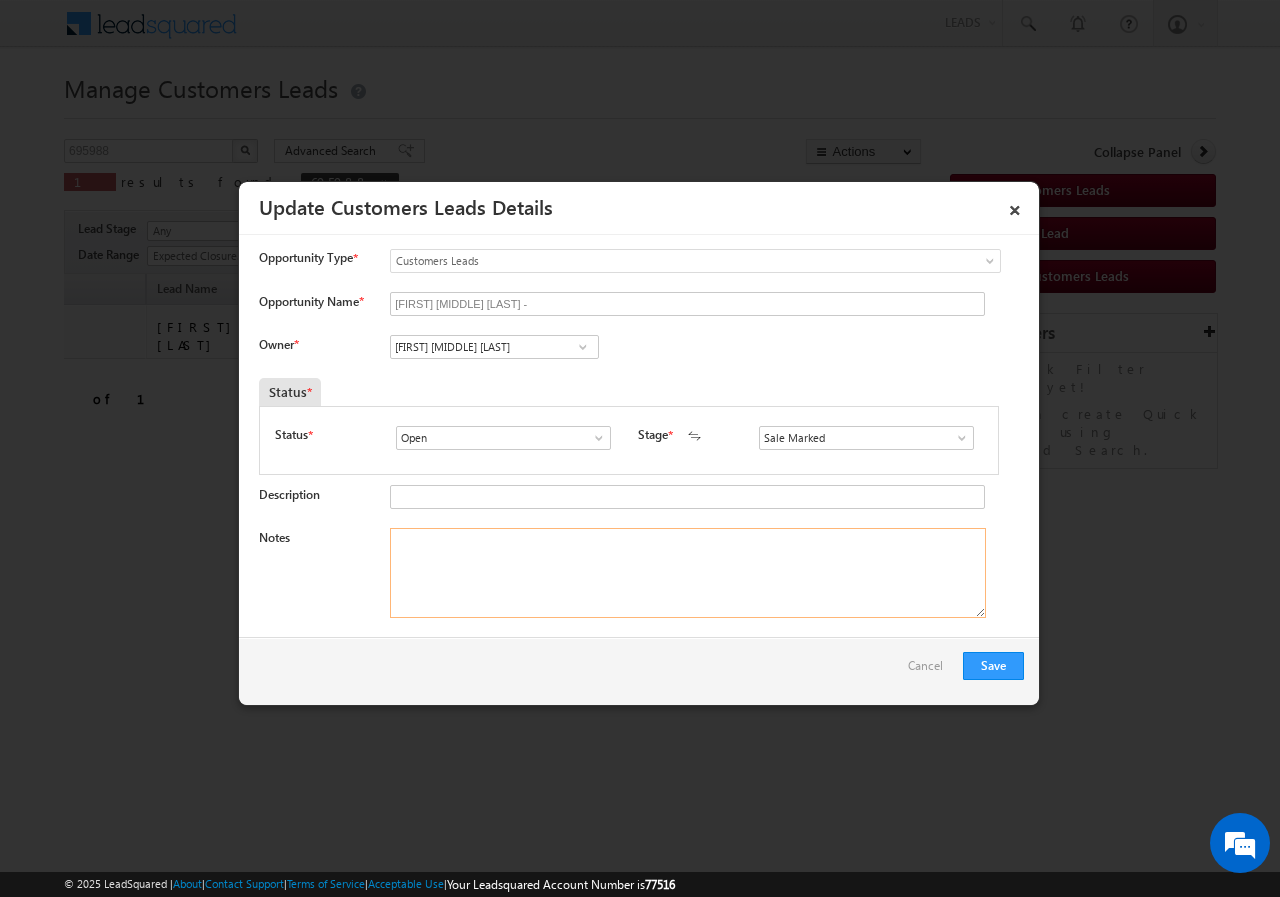 click on "Notes" at bounding box center (688, 573) 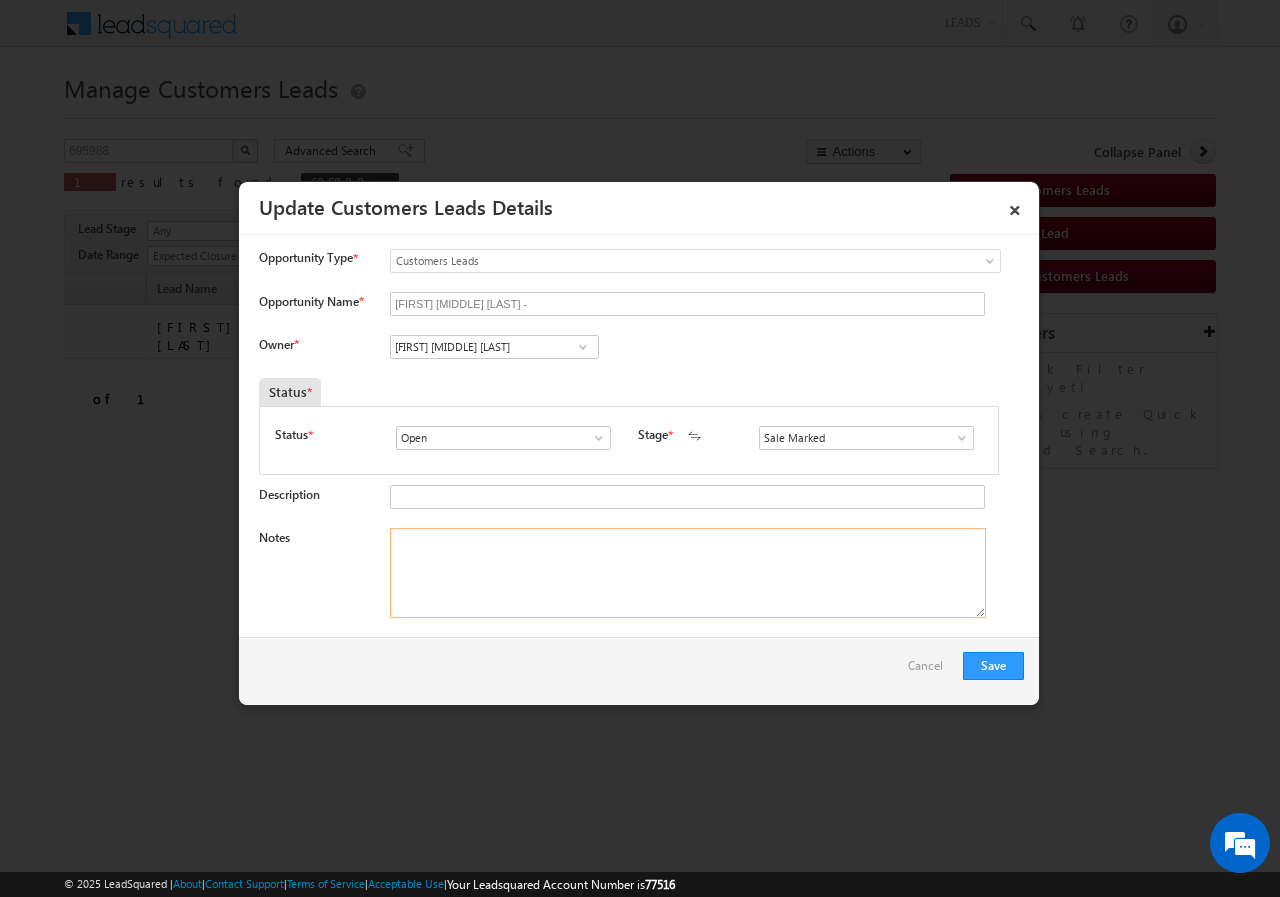 paste on "695988//VB_Know_More// [FIRST] [LAST] //[PHONE]// construction// loan req-5L// self emp- 1L// AGE-44// 412114- [CITY]// Cx is ready to meet RM tomorrow have registry" 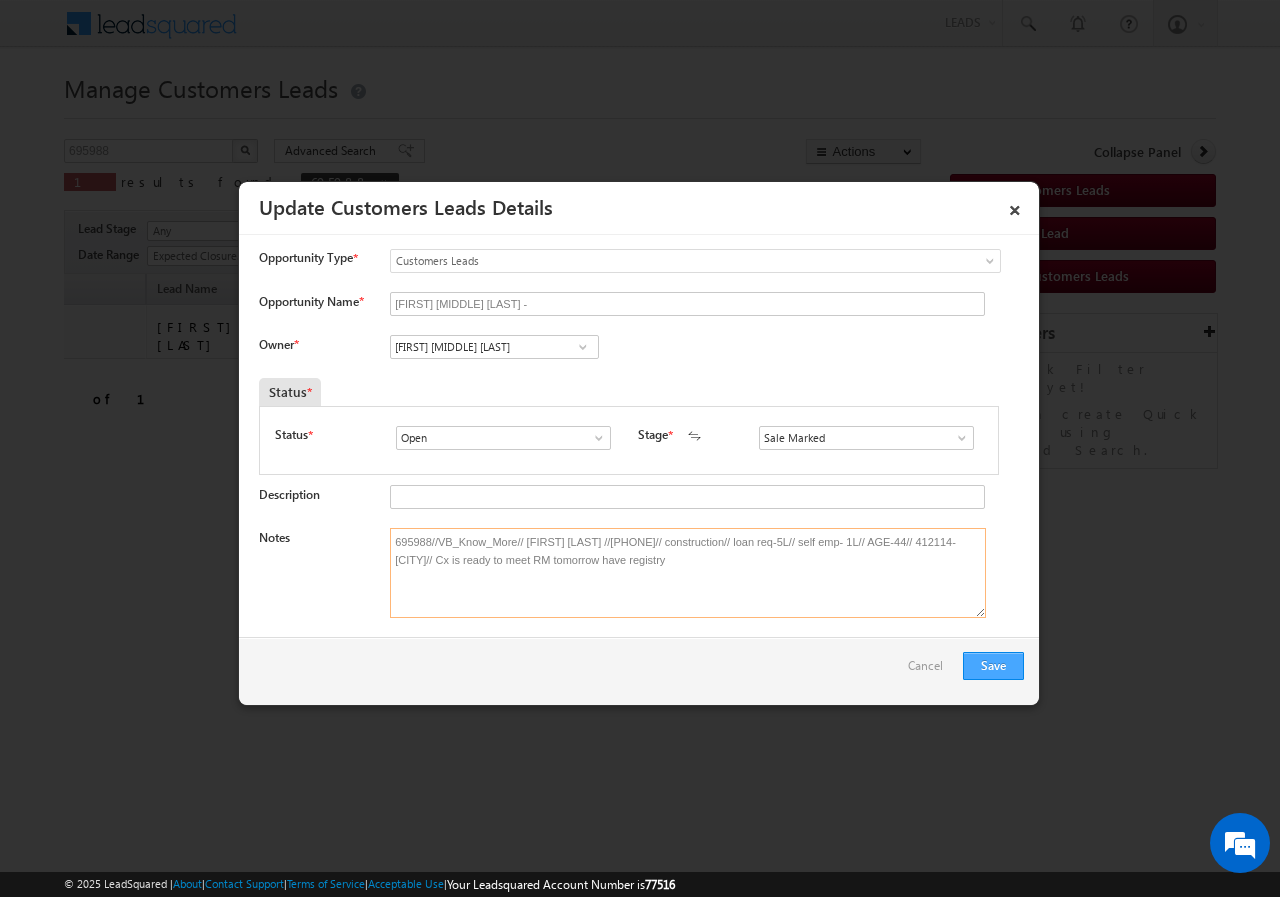 type on "695988//VB_Know_More// [FIRST] [LAST] //[PHONE]// construction// loan req-5L// self emp- 1L// AGE-44// 412114- [CITY]// Cx is ready to meet RM tomorrow have registry" 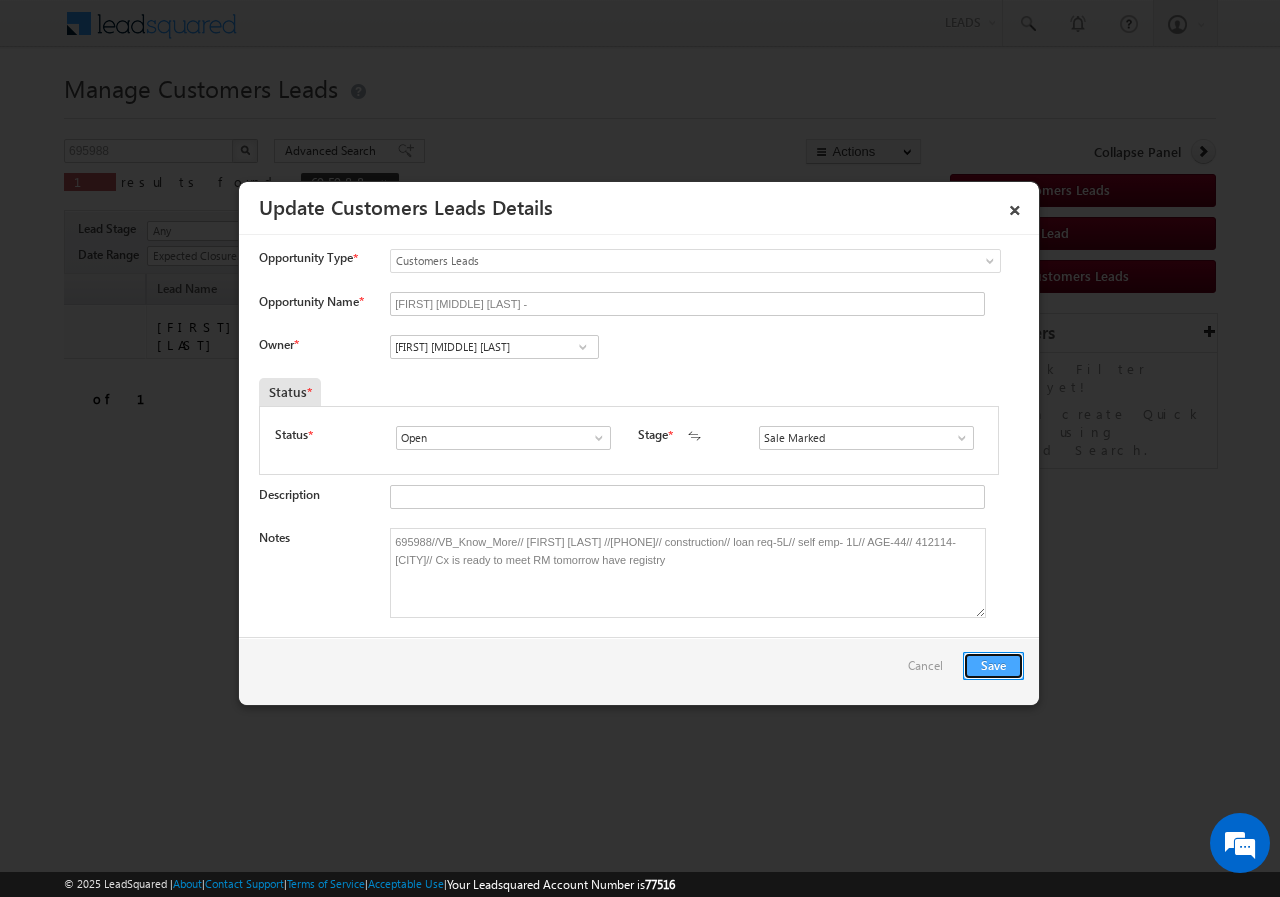 click on "Save" at bounding box center (993, 666) 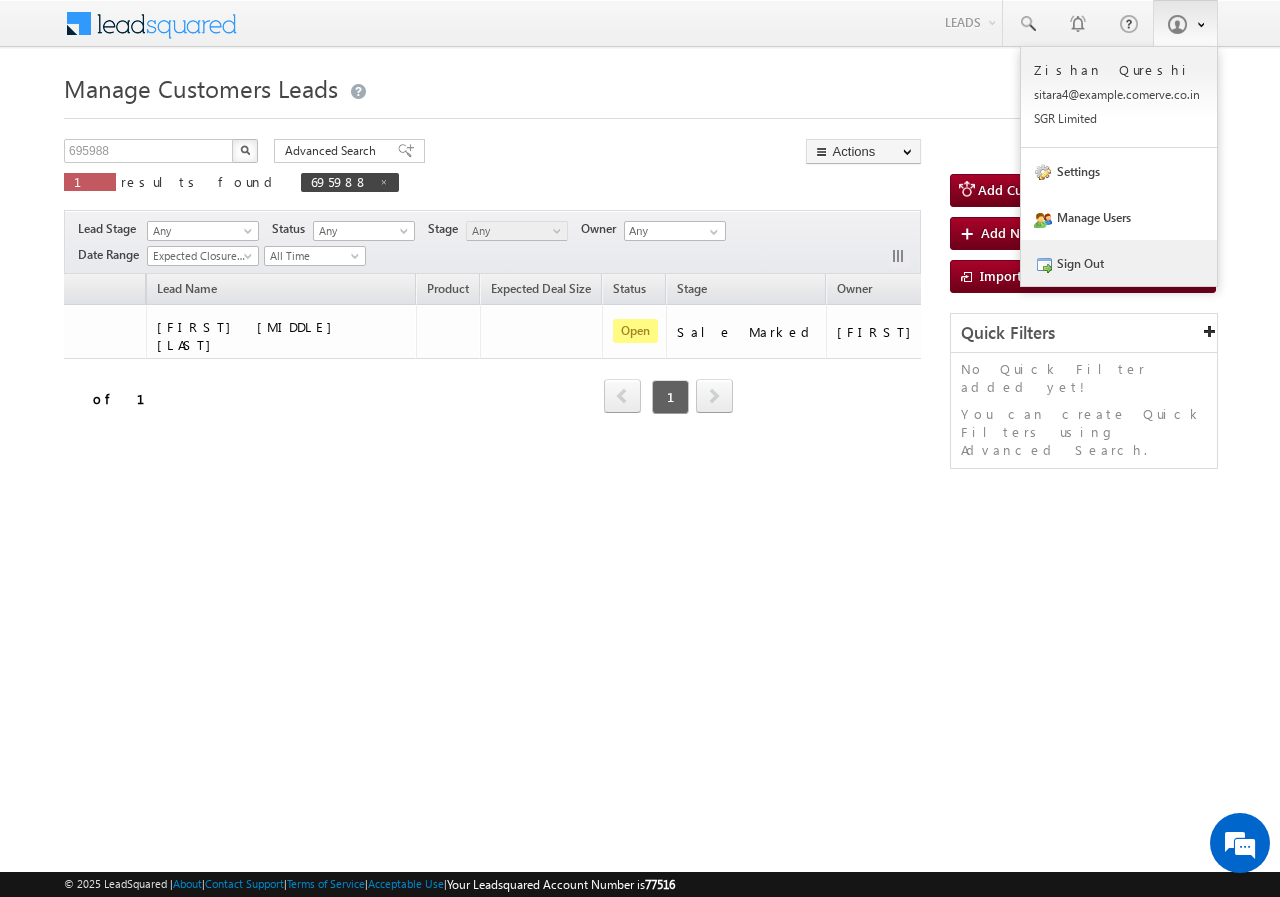 click on "Sign Out" at bounding box center (1119, 263) 